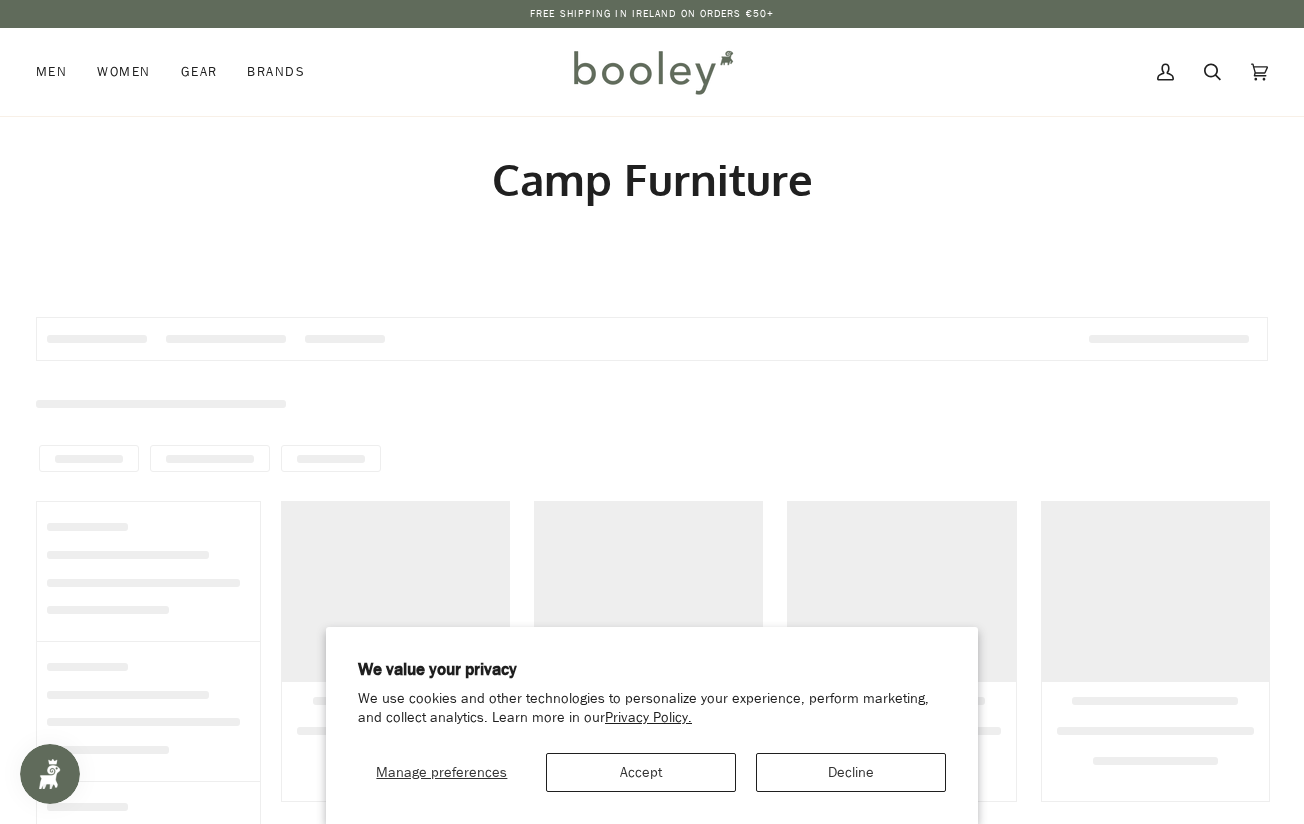 scroll, scrollTop: 0, scrollLeft: 0, axis: both 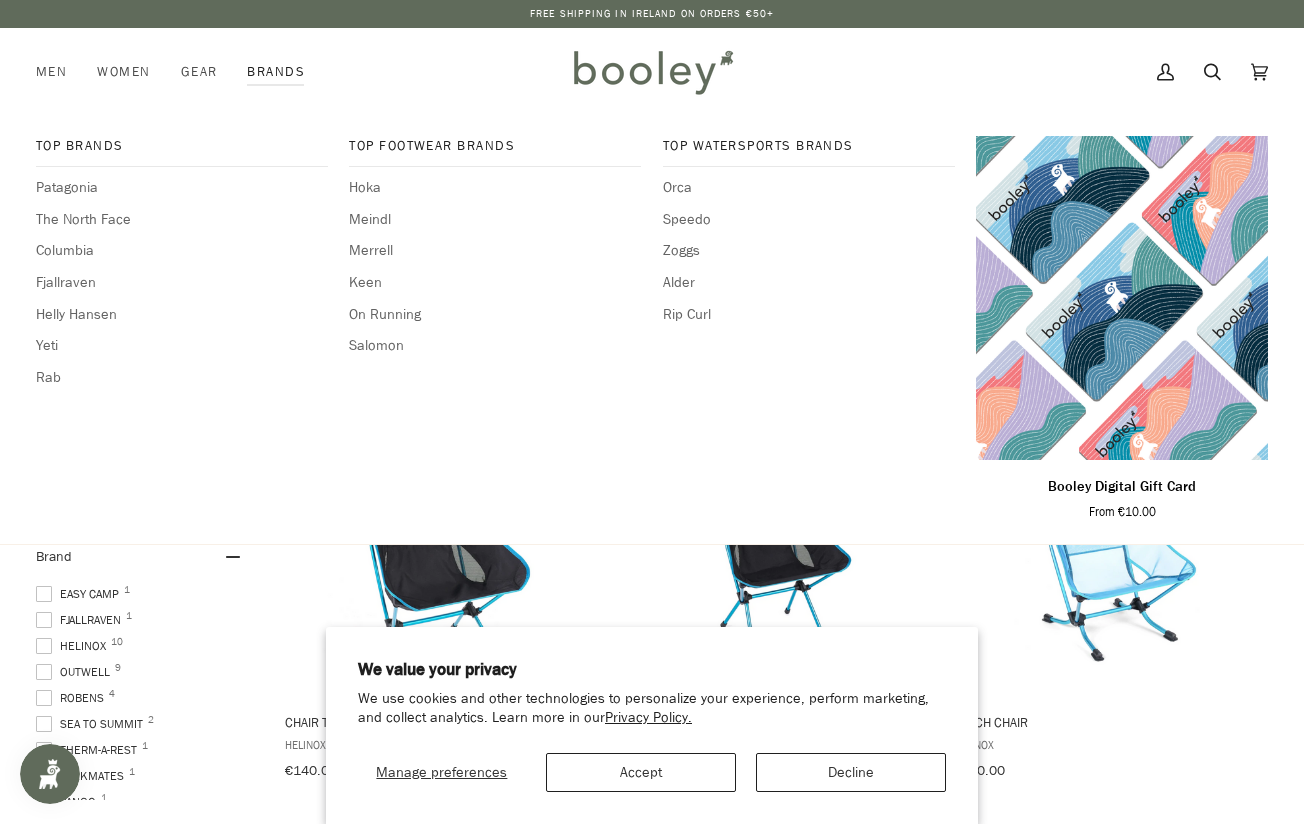 click on "Brands" at bounding box center (276, 72) 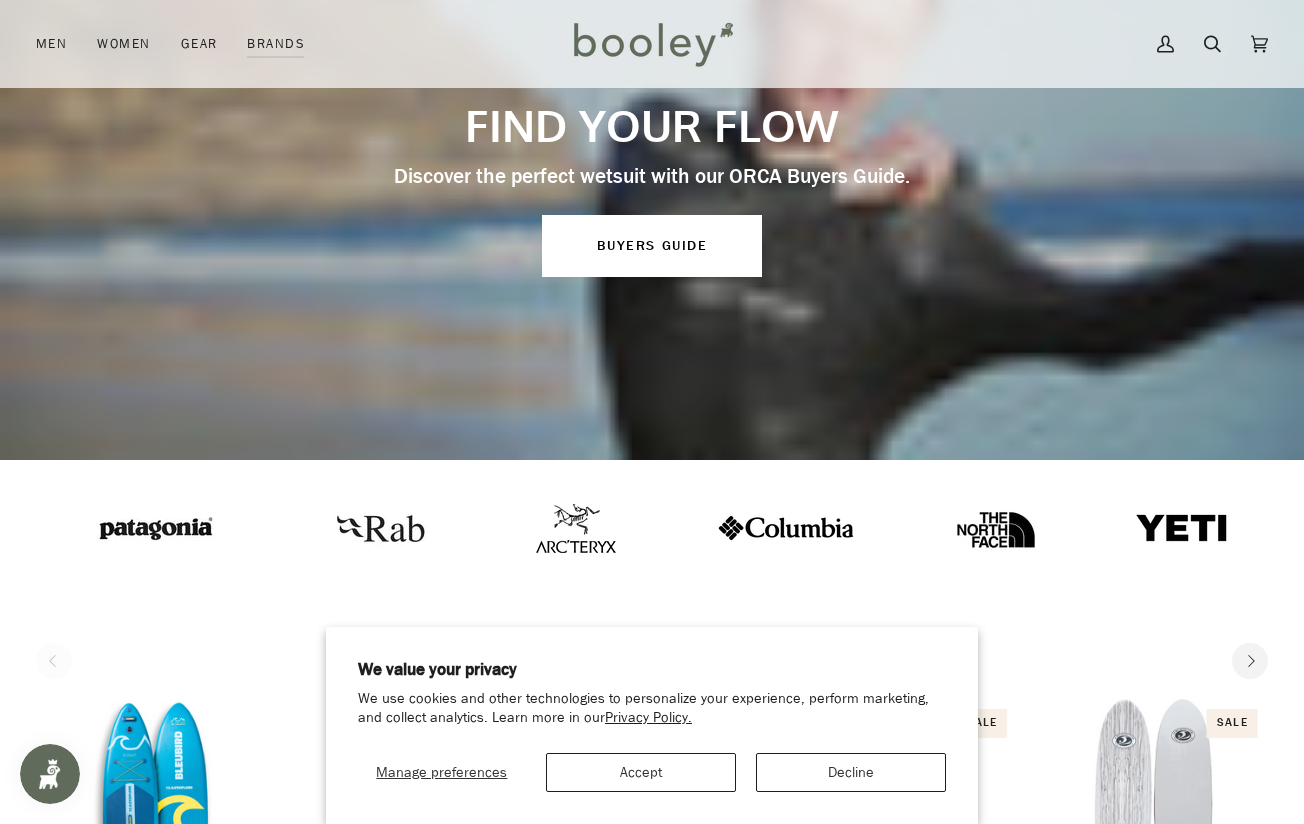 scroll, scrollTop: 400, scrollLeft: 0, axis: vertical 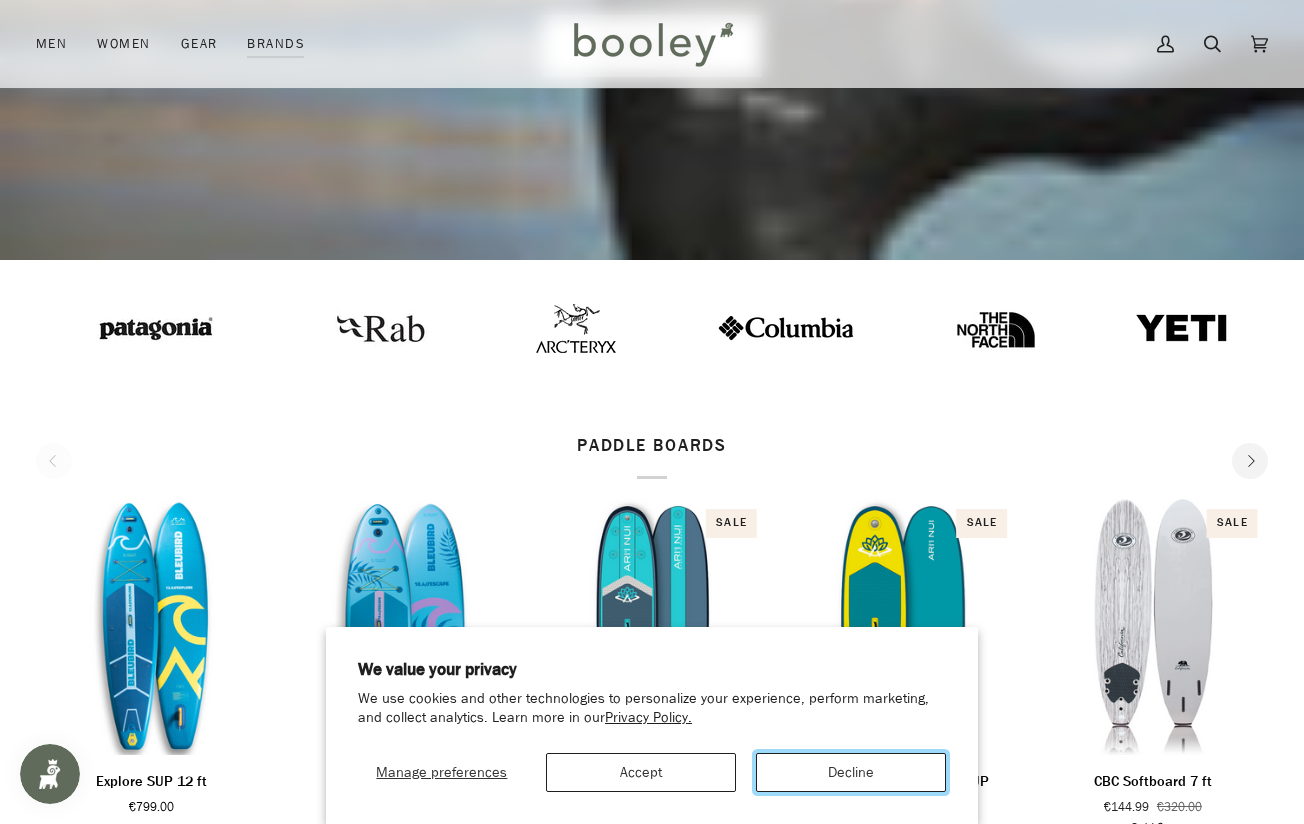 click on "Decline" at bounding box center (851, 772) 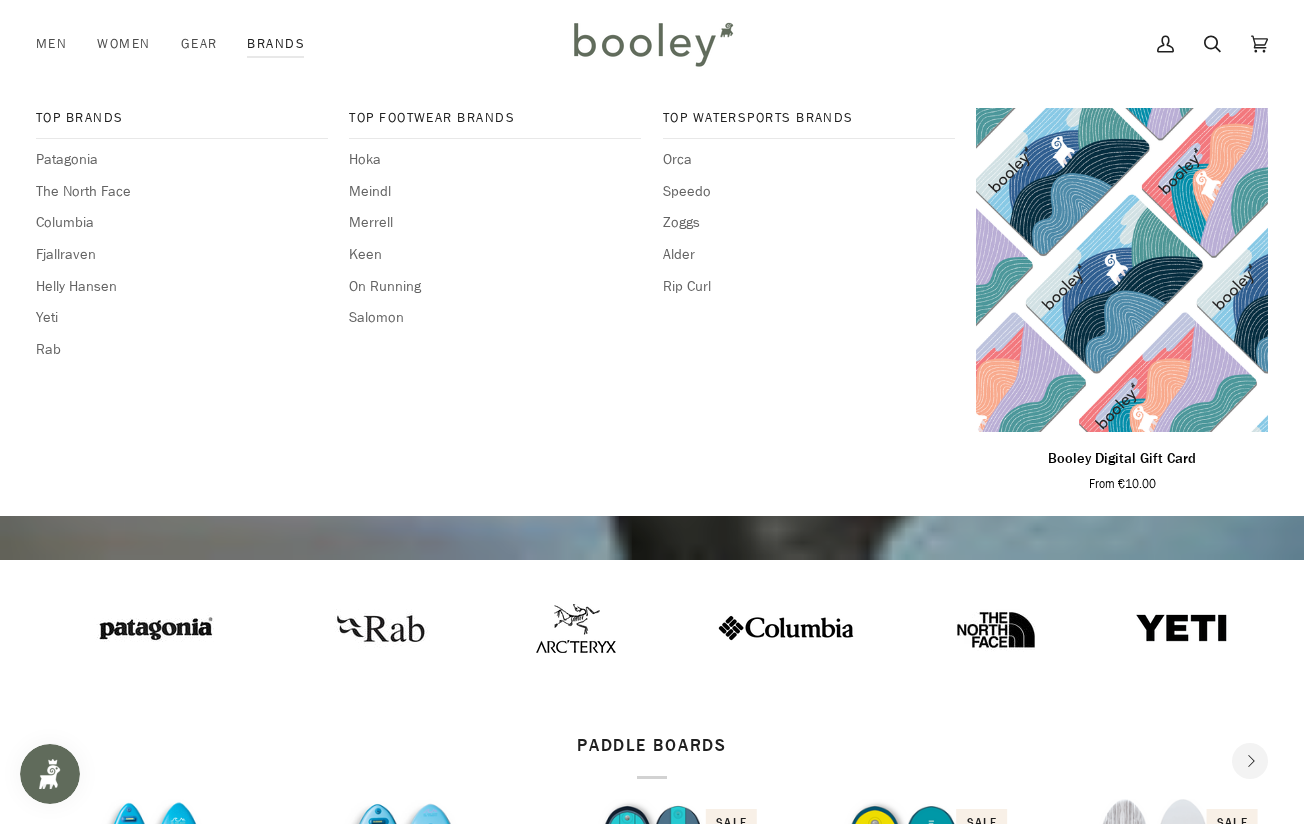 scroll, scrollTop: 200, scrollLeft: 0, axis: vertical 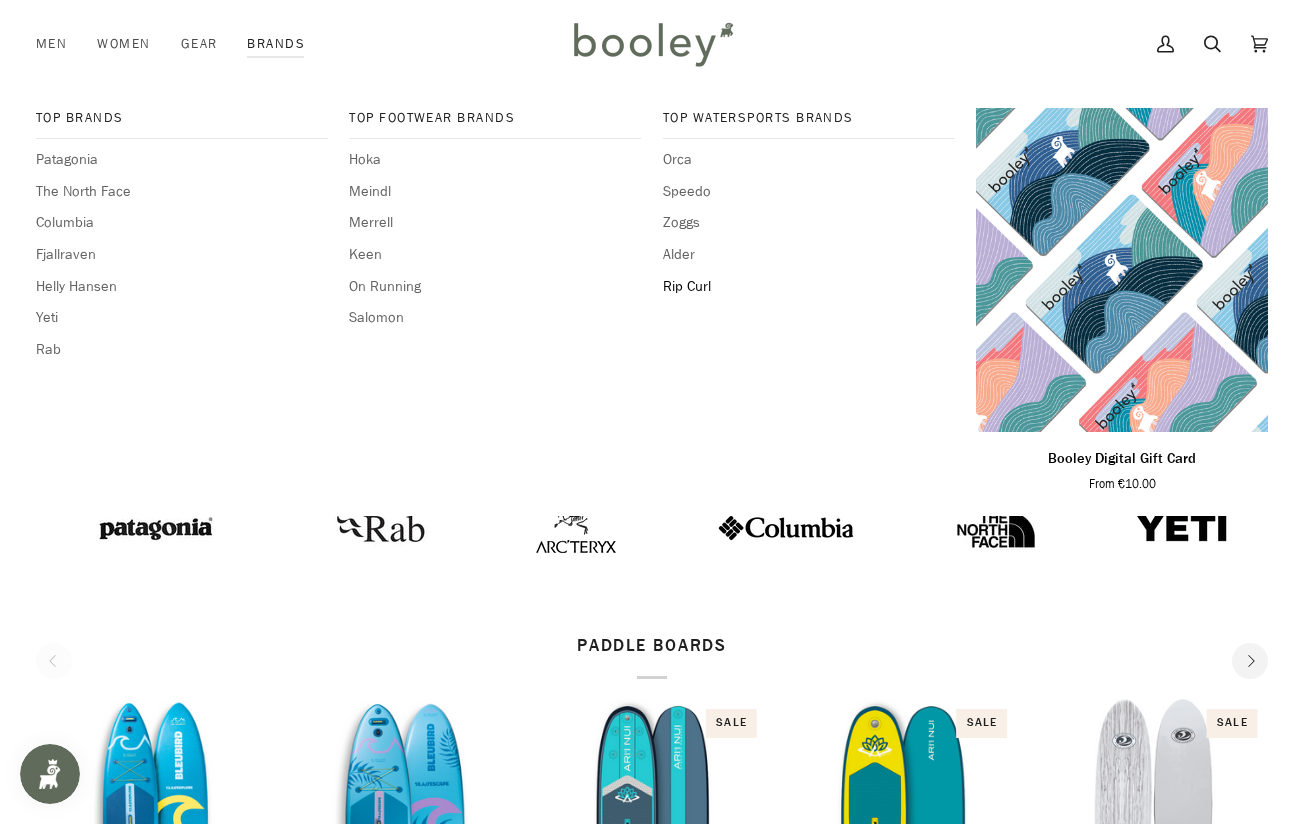 click on "Rip Curl" at bounding box center (809, 287) 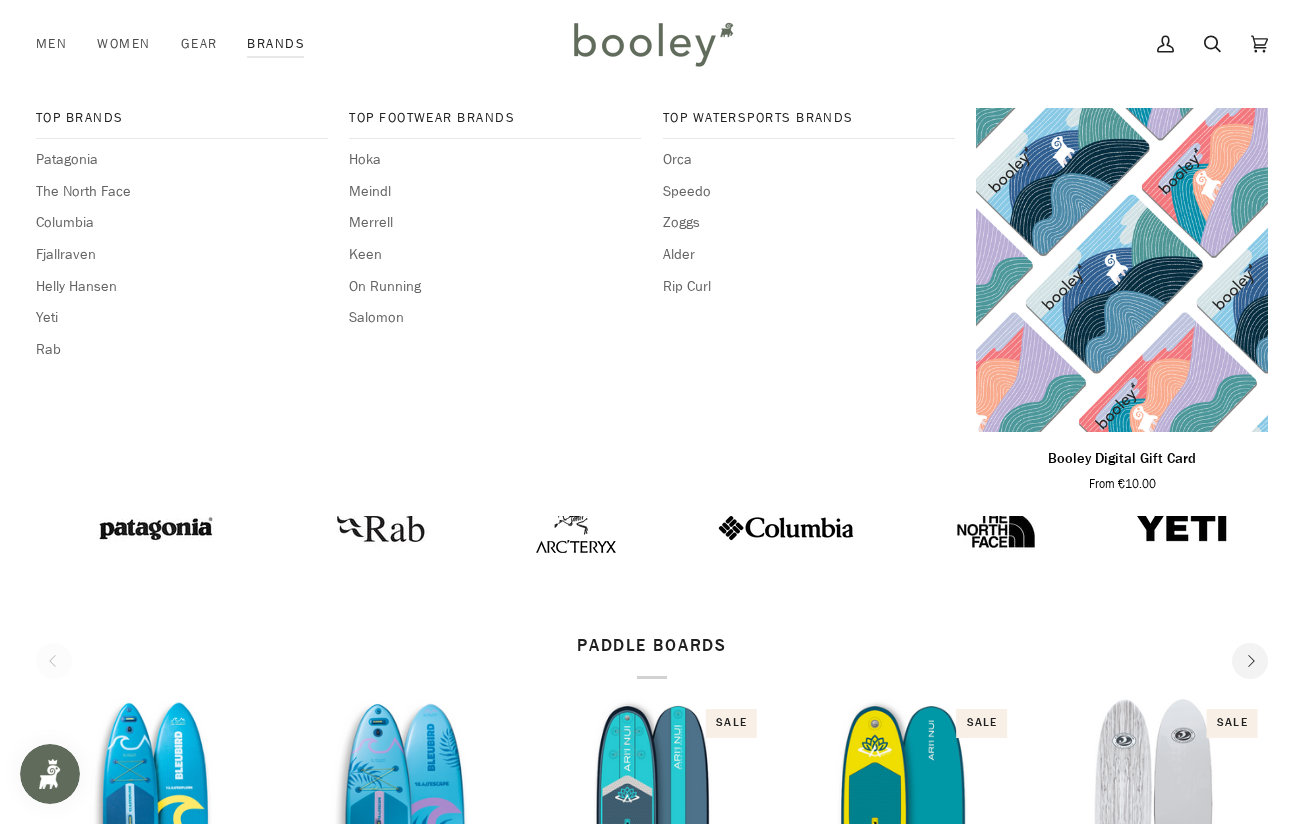 click on "Brands" at bounding box center [276, 44] 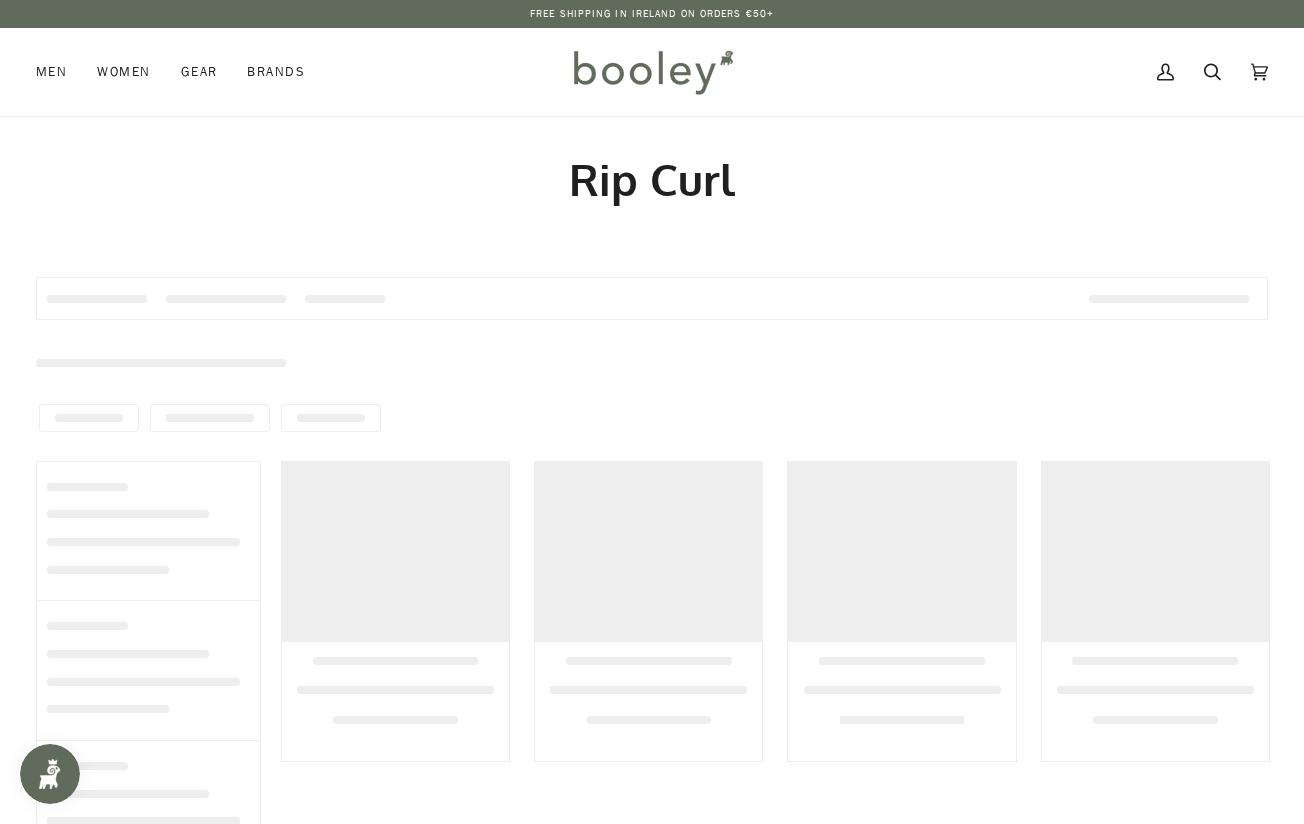 scroll, scrollTop: 0, scrollLeft: 0, axis: both 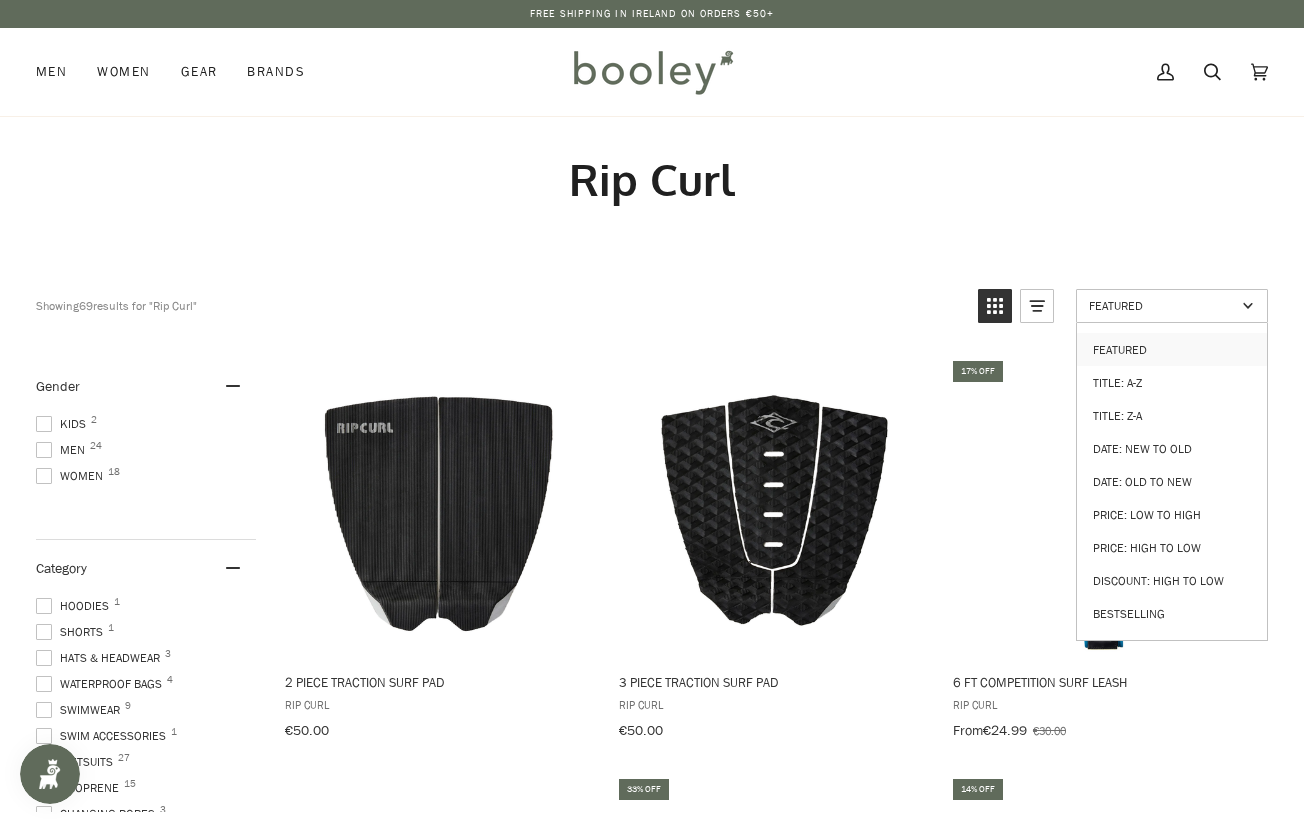 click on "Featured" at bounding box center [1162, 305] 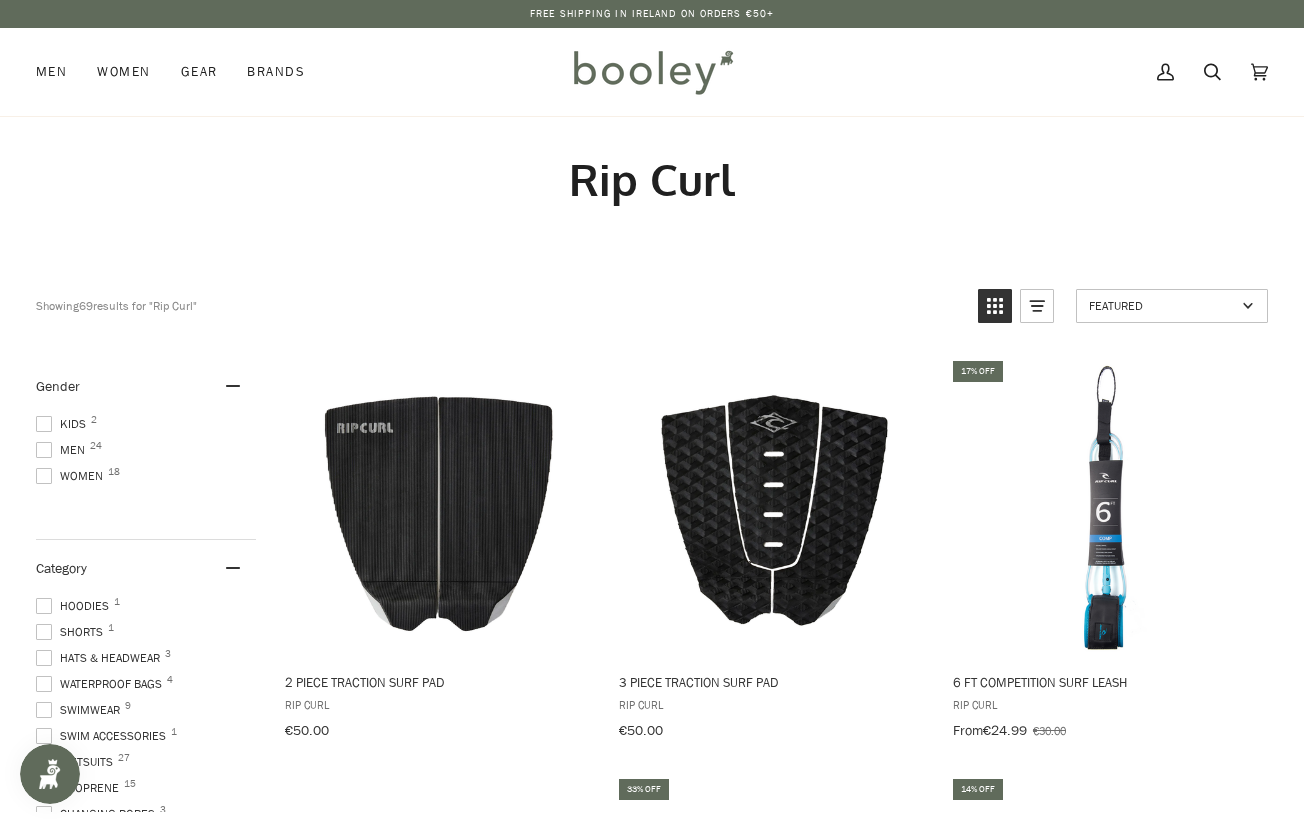 click on "Featured" at bounding box center (1162, 305) 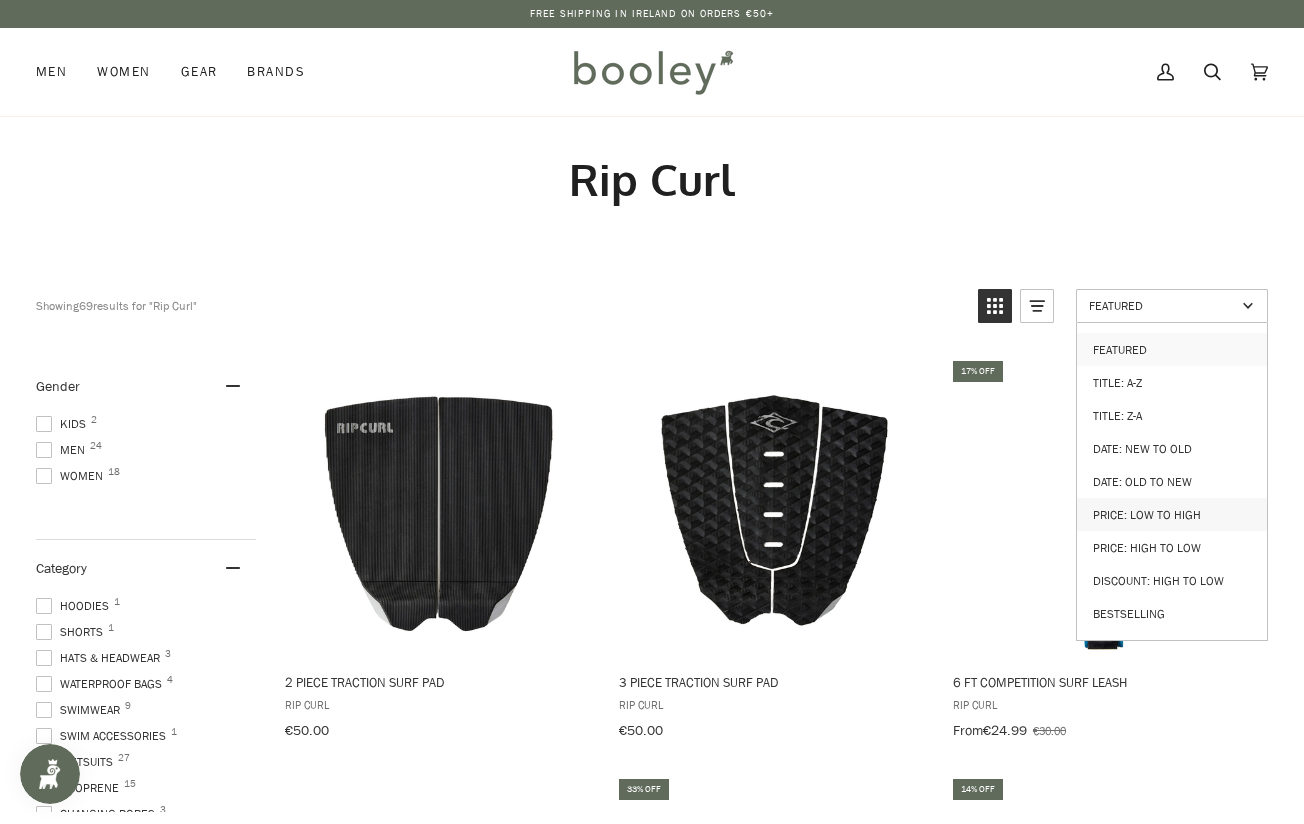 click on "Price: Low to High" at bounding box center (1172, 514) 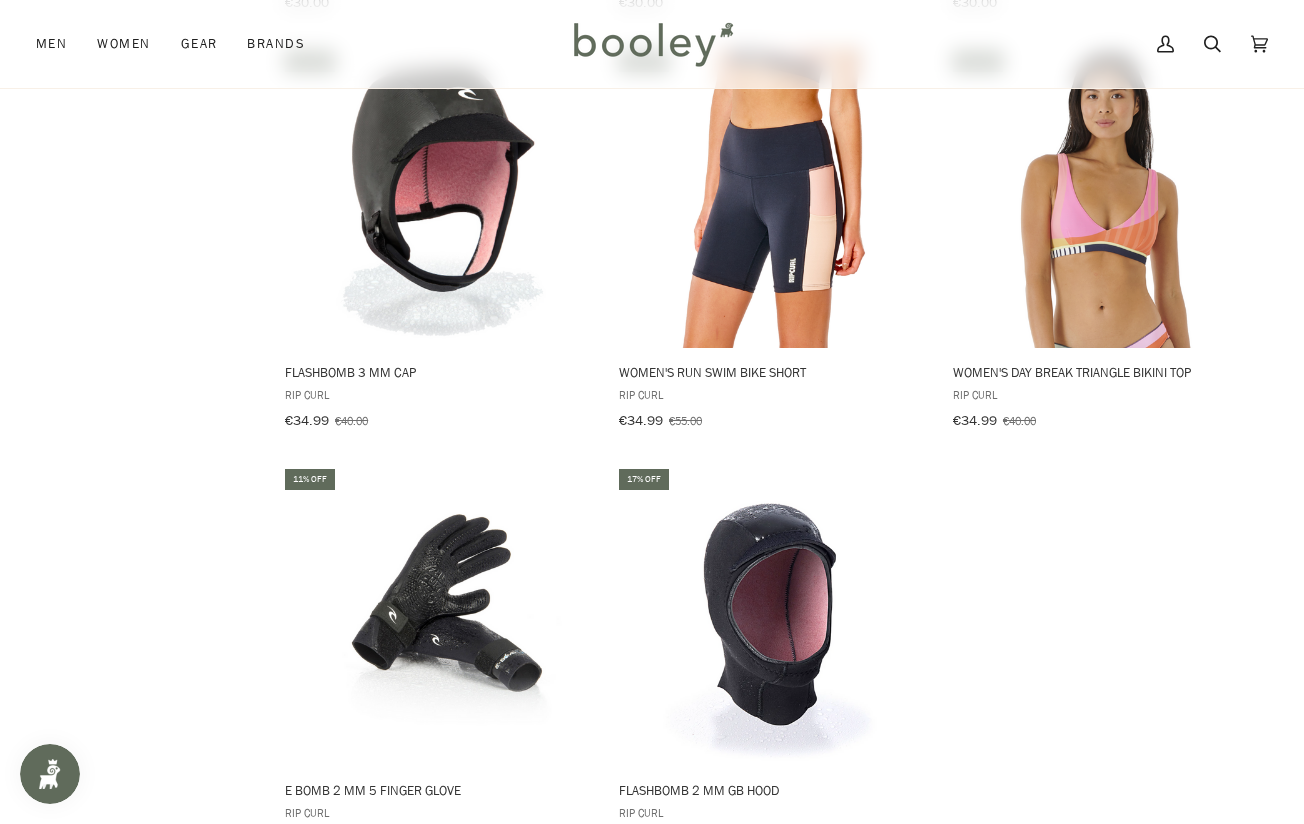 scroll, scrollTop: 2700, scrollLeft: 0, axis: vertical 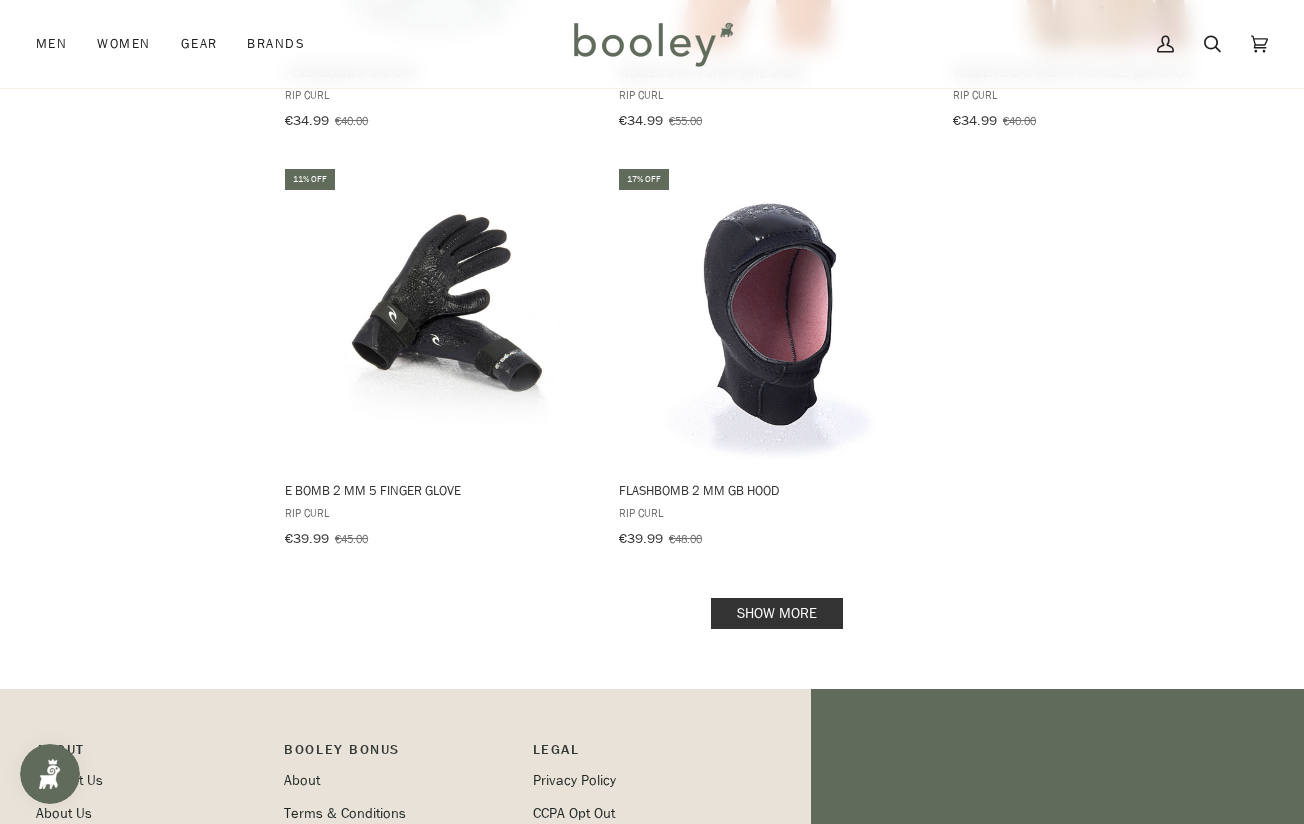click on "Show more" at bounding box center [777, 613] 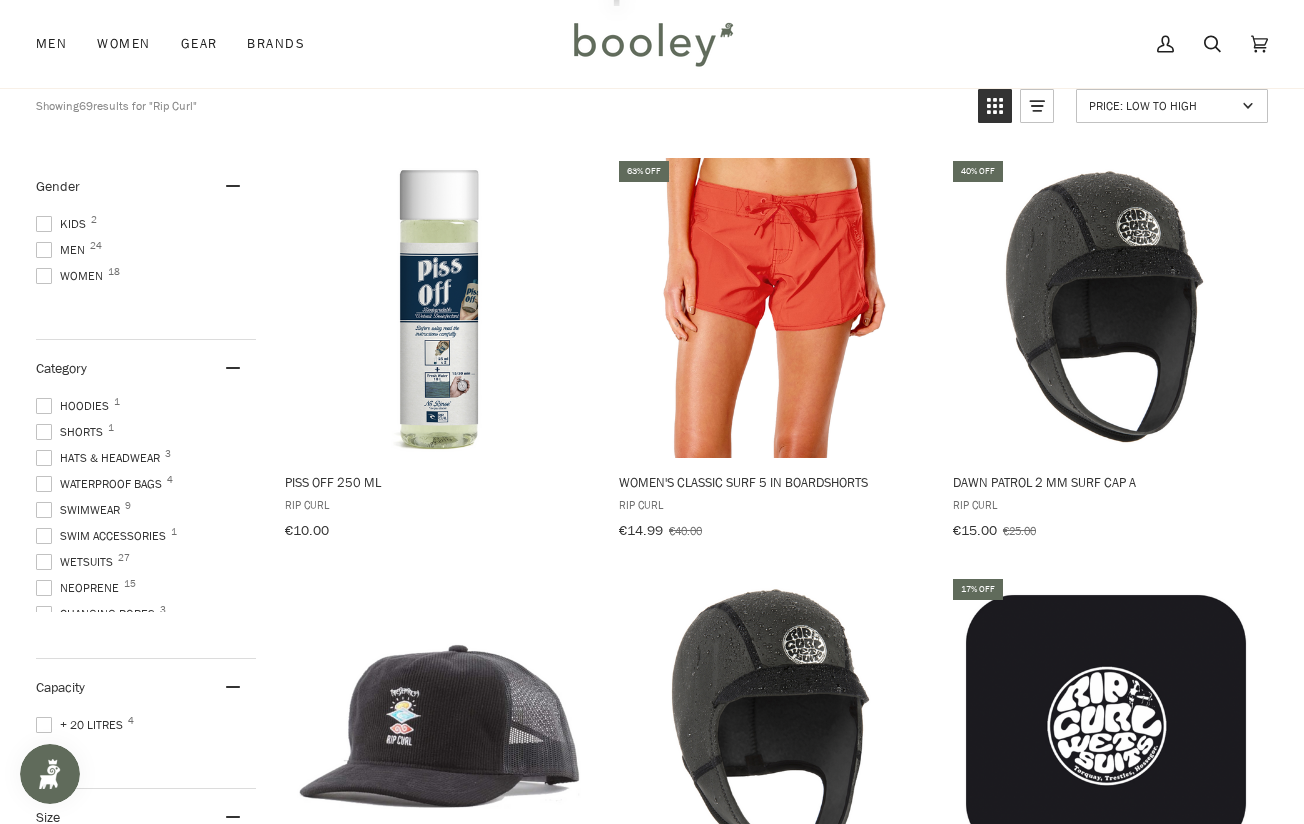 scroll, scrollTop: 0, scrollLeft: 0, axis: both 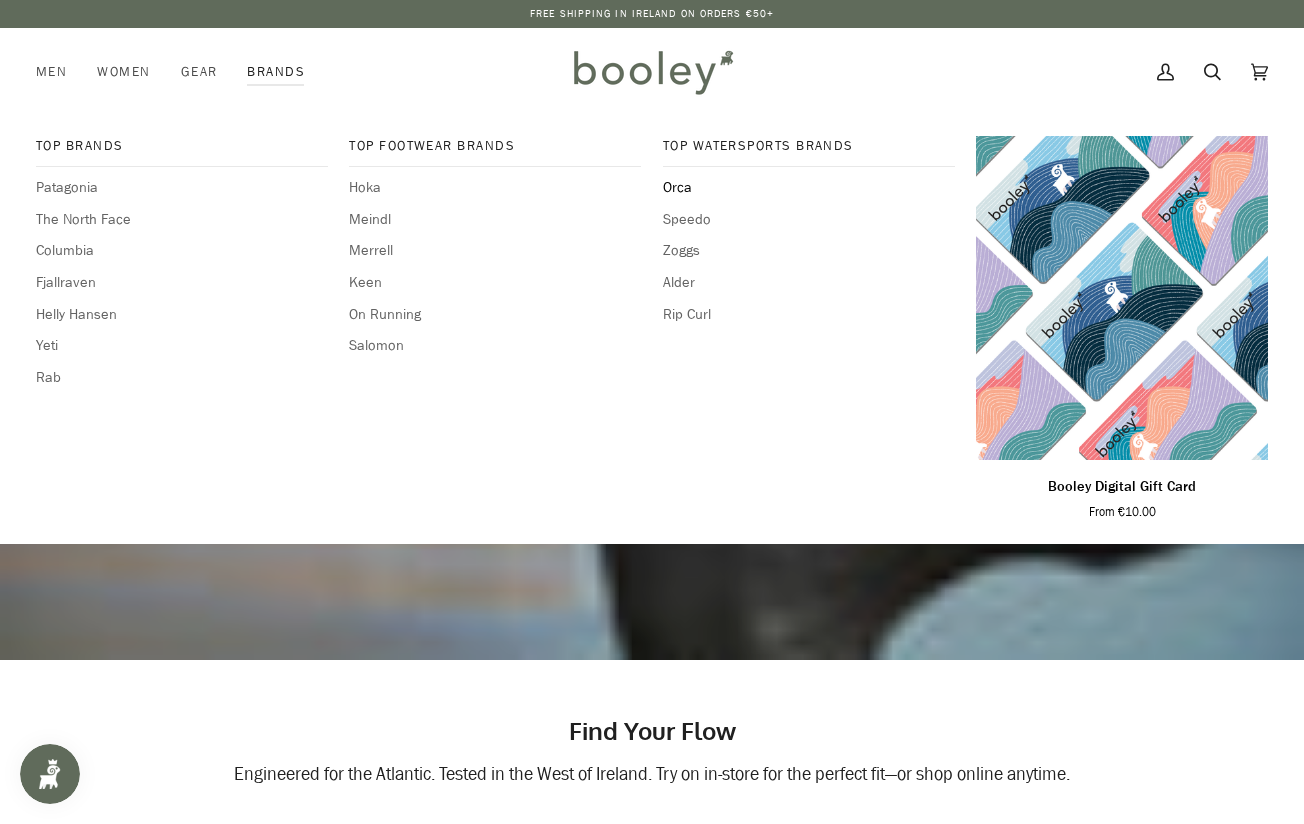 click on "Orca" at bounding box center (809, 188) 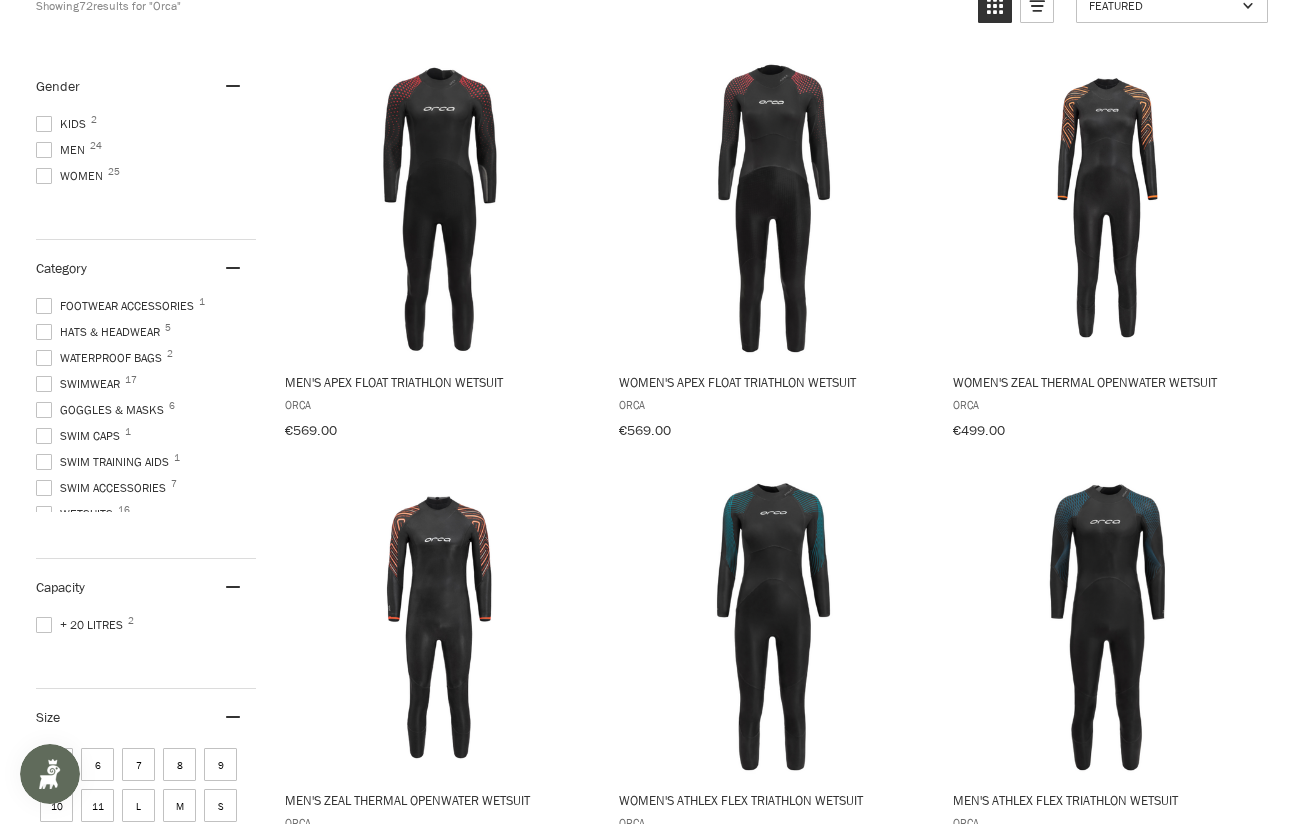 scroll, scrollTop: 0, scrollLeft: 0, axis: both 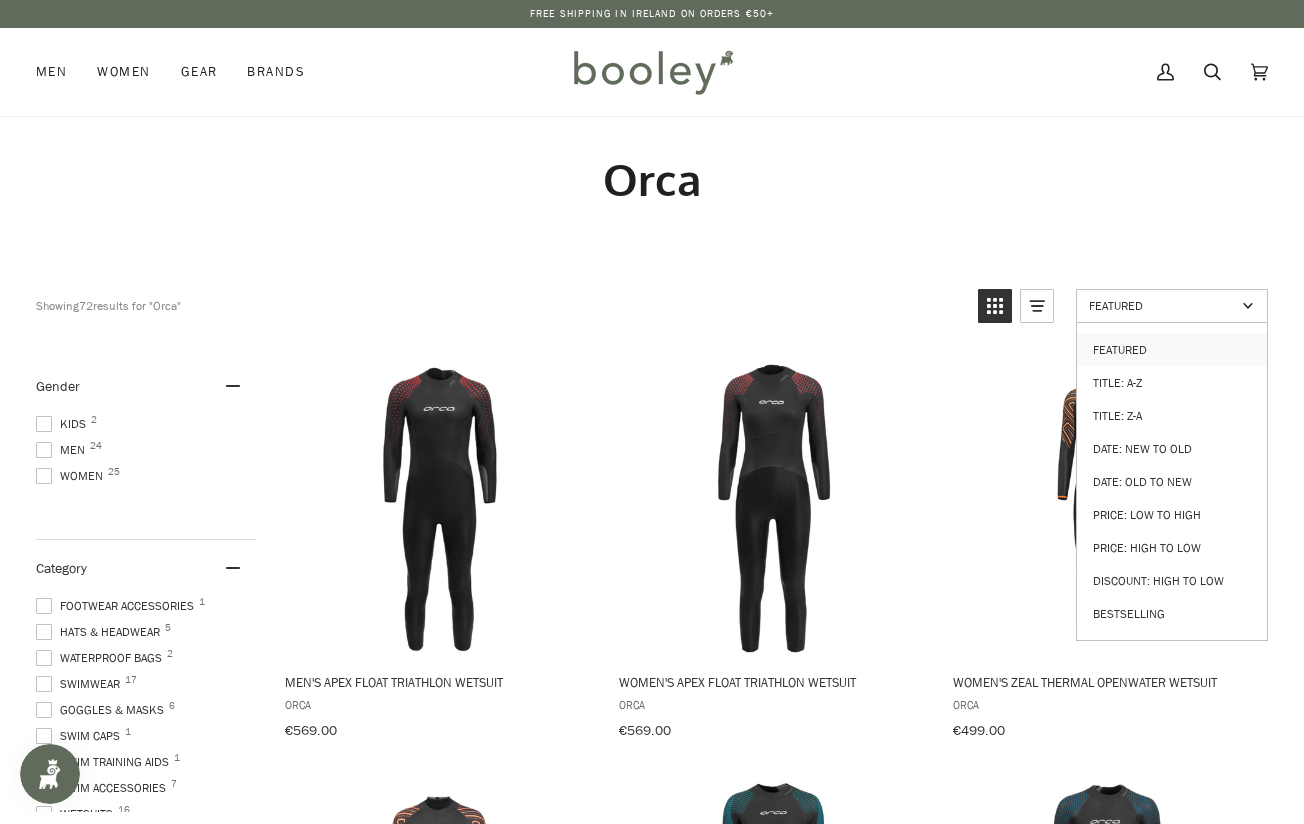 click on "Featured" at bounding box center [1162, 305] 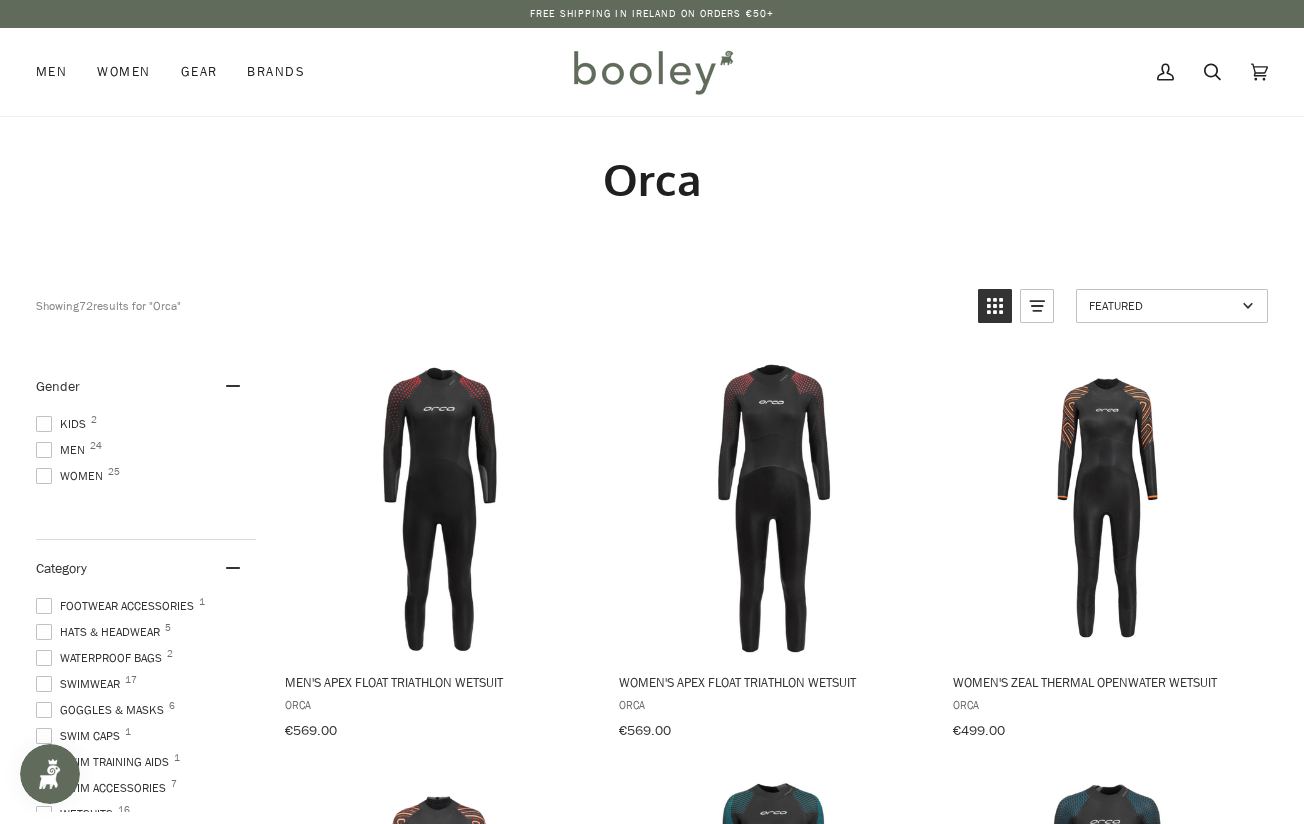 click on "Featured" at bounding box center [1162, 305] 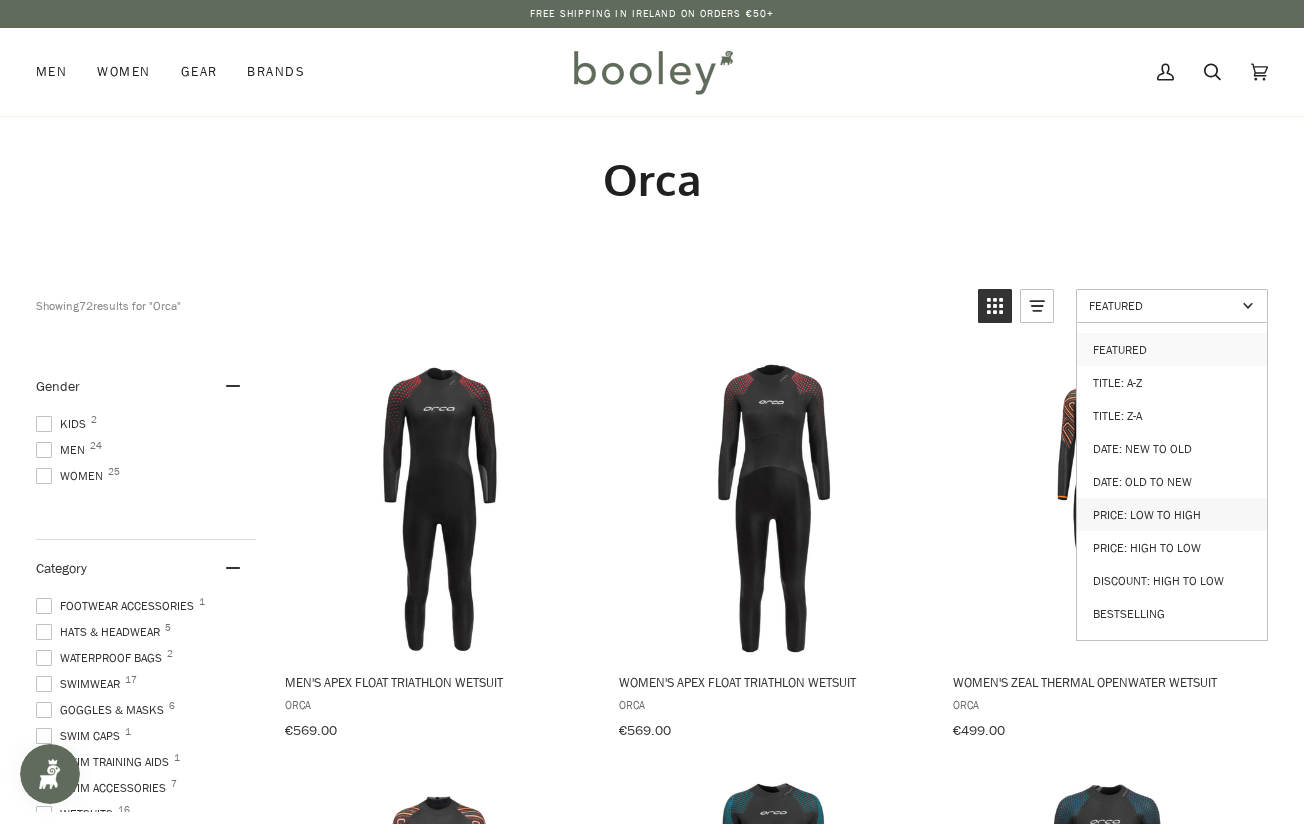 click on "Price: Low to High" at bounding box center (1172, 514) 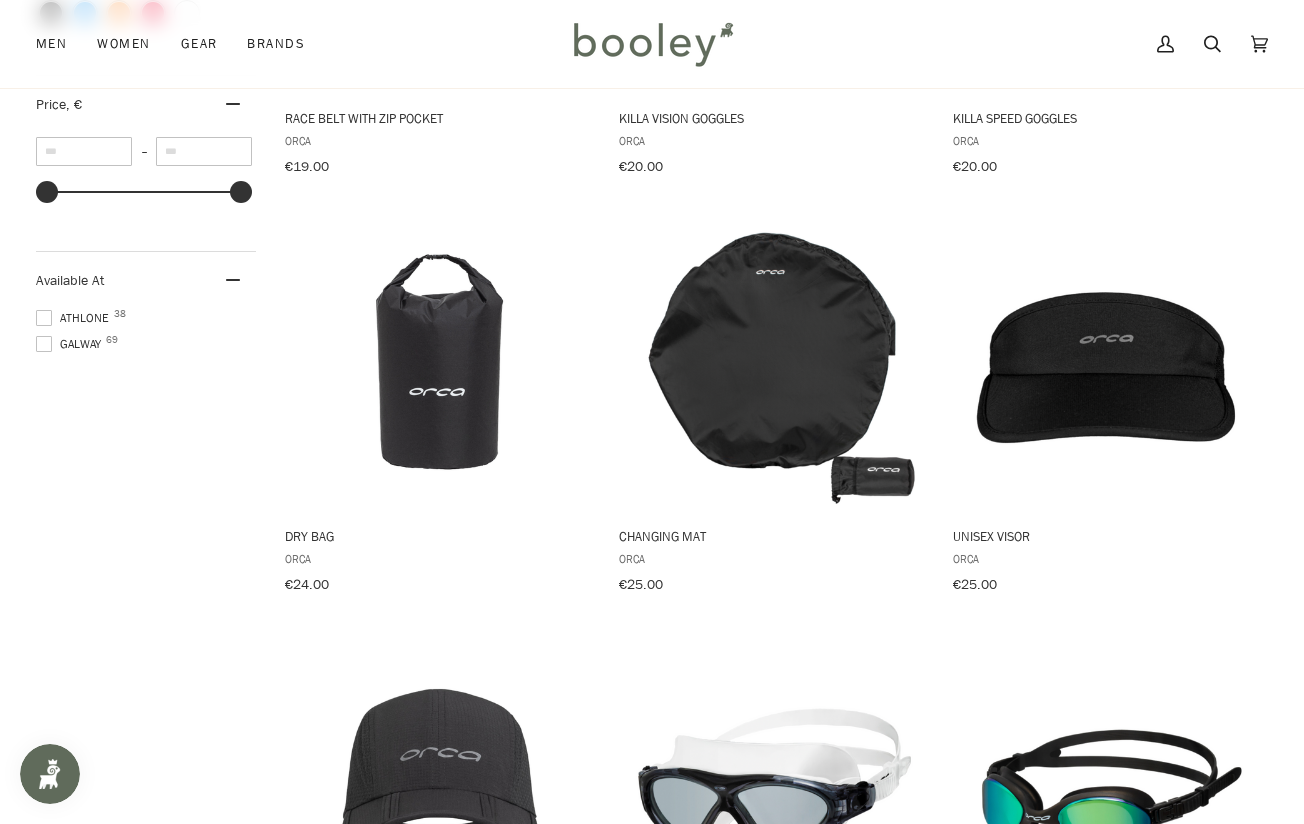 scroll, scrollTop: 1500, scrollLeft: 0, axis: vertical 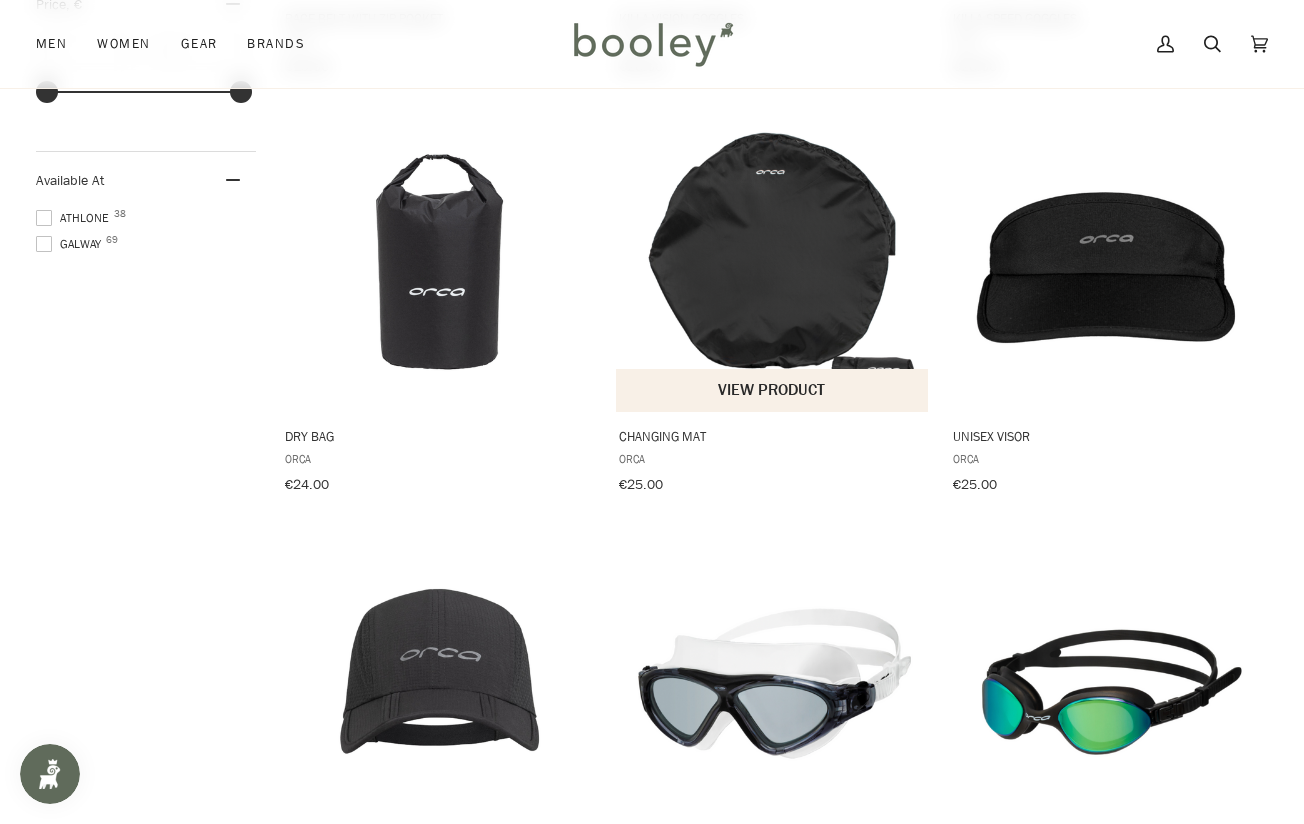 click at bounding box center [773, 262] 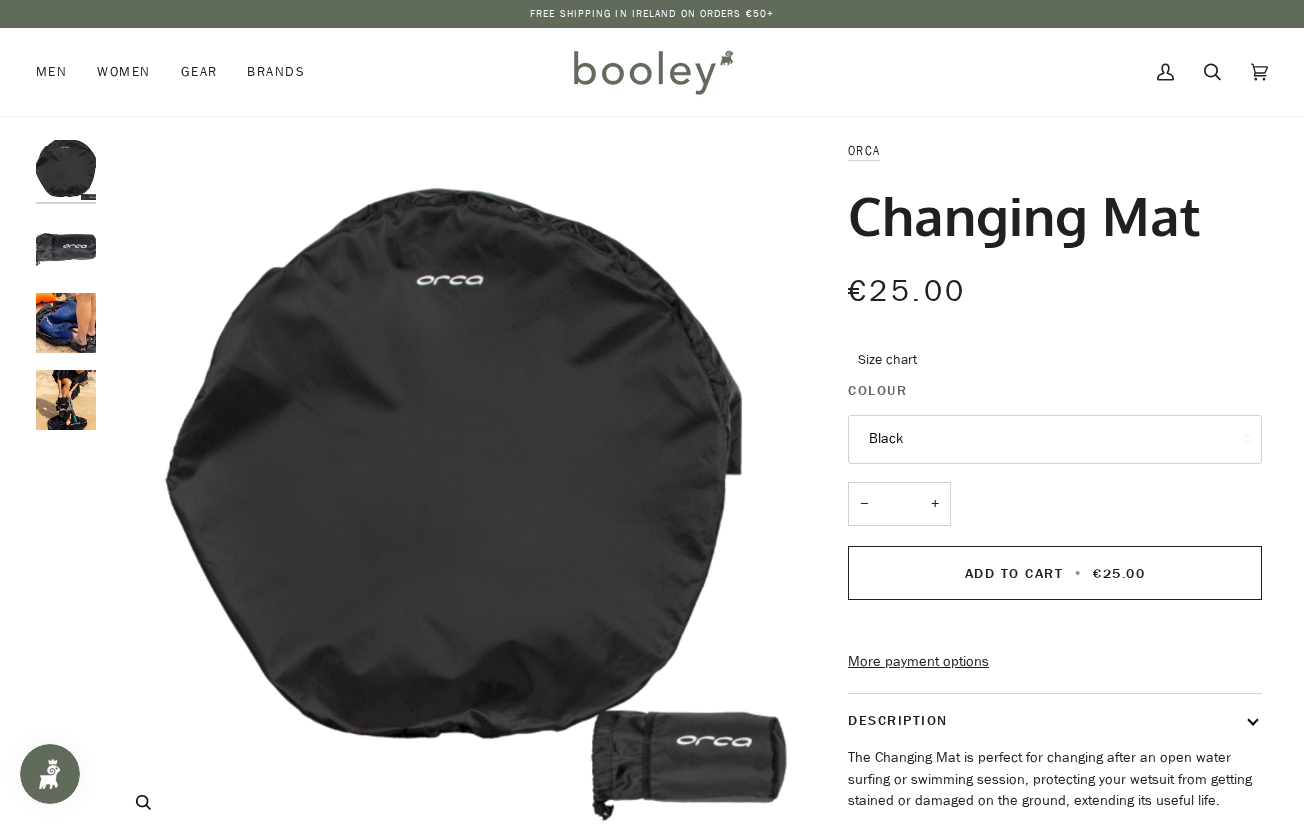 scroll, scrollTop: 0, scrollLeft: 0, axis: both 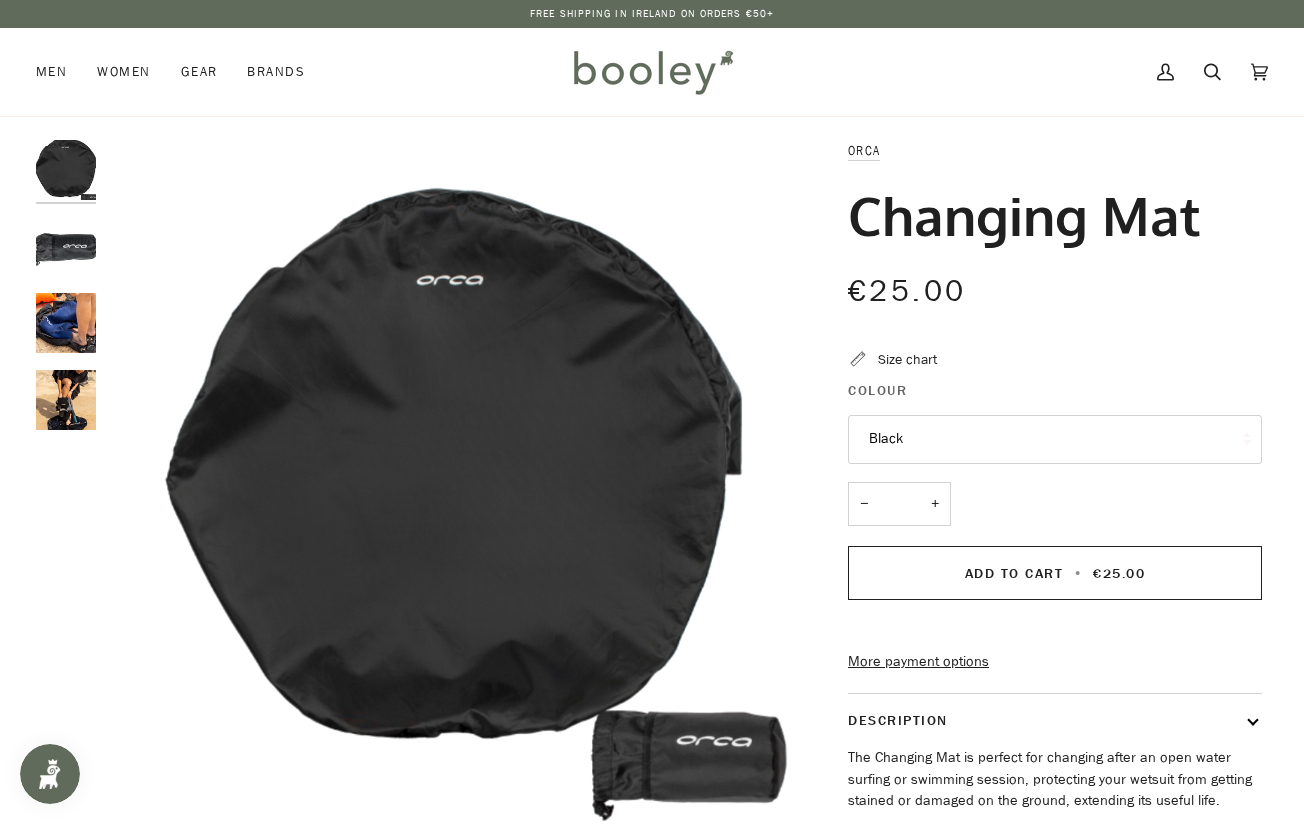 click at bounding box center [66, 247] 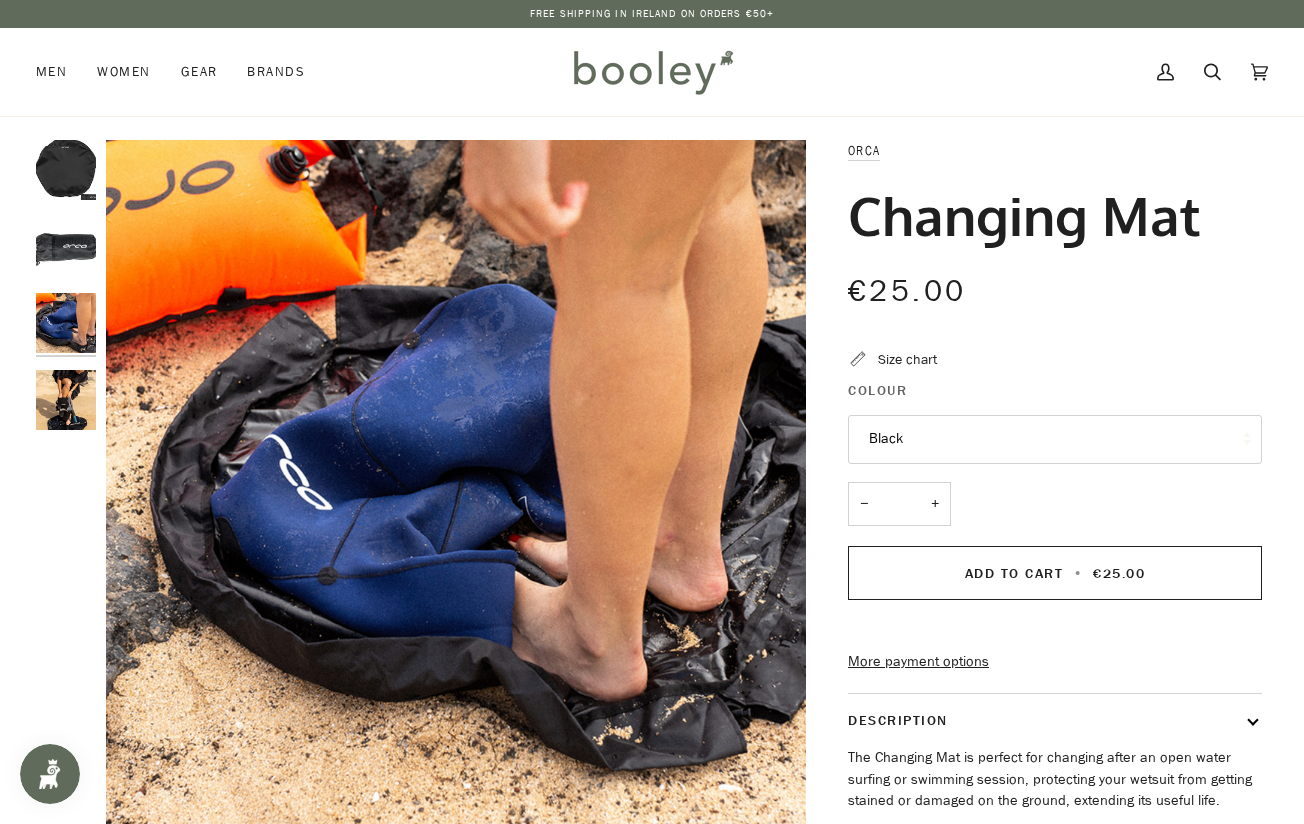 click at bounding box center (66, 247) 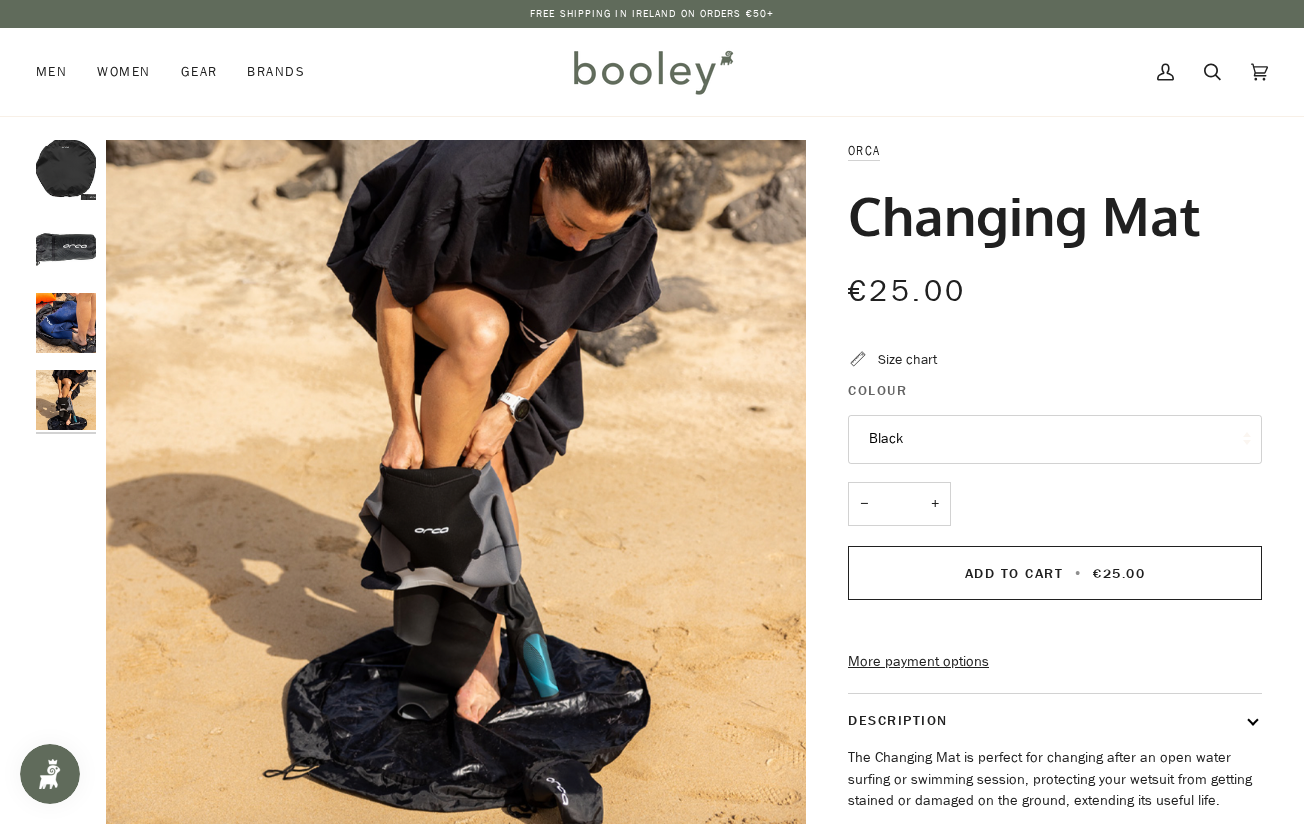 click at bounding box center [66, 247] 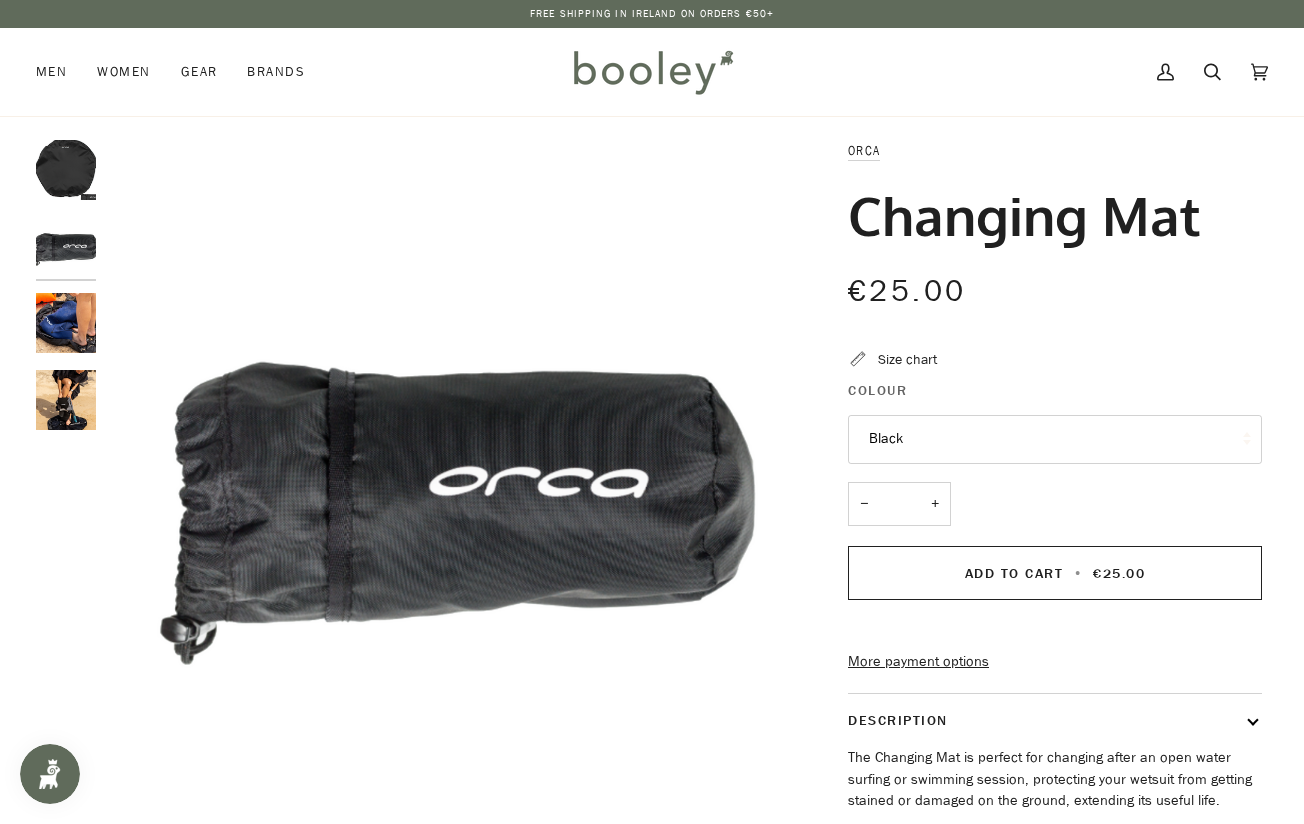 click at bounding box center [66, 170] 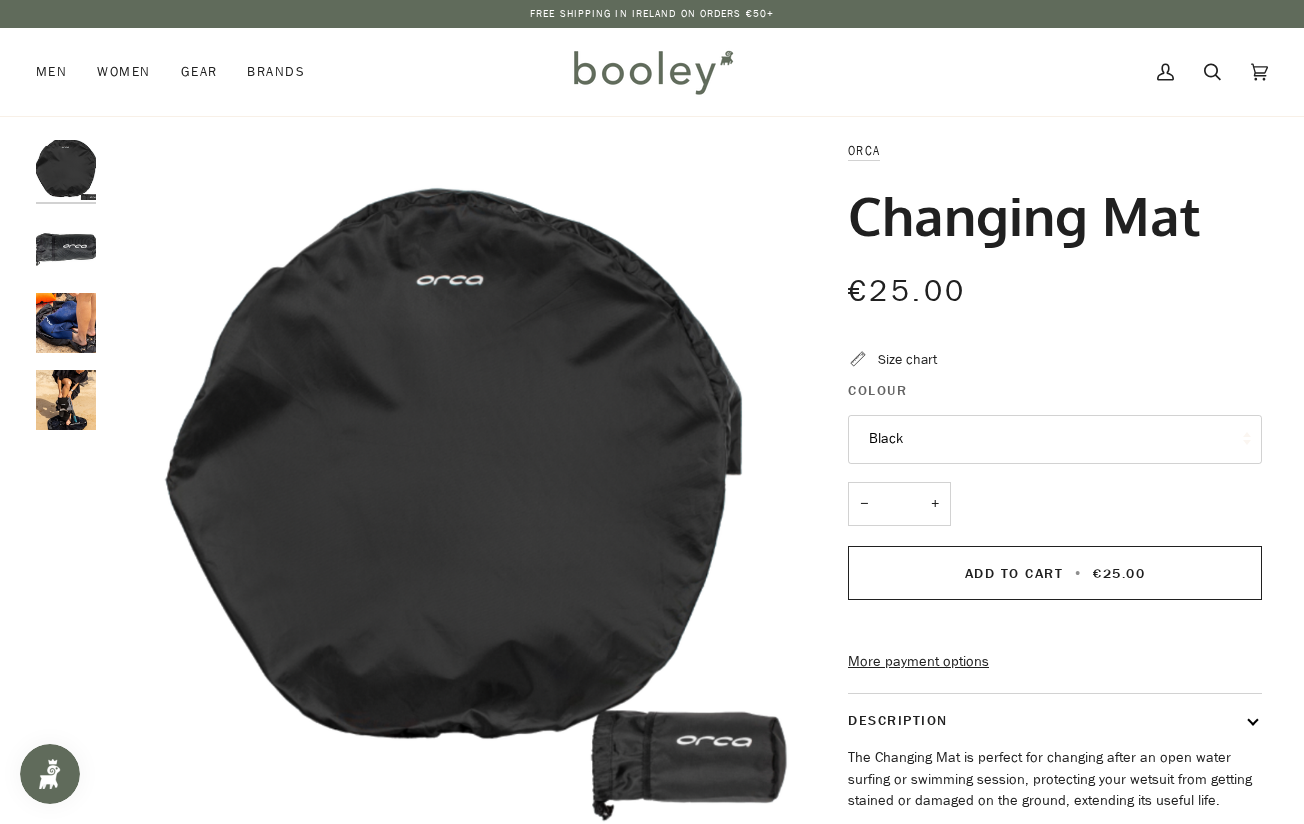 click at bounding box center (66, 247) 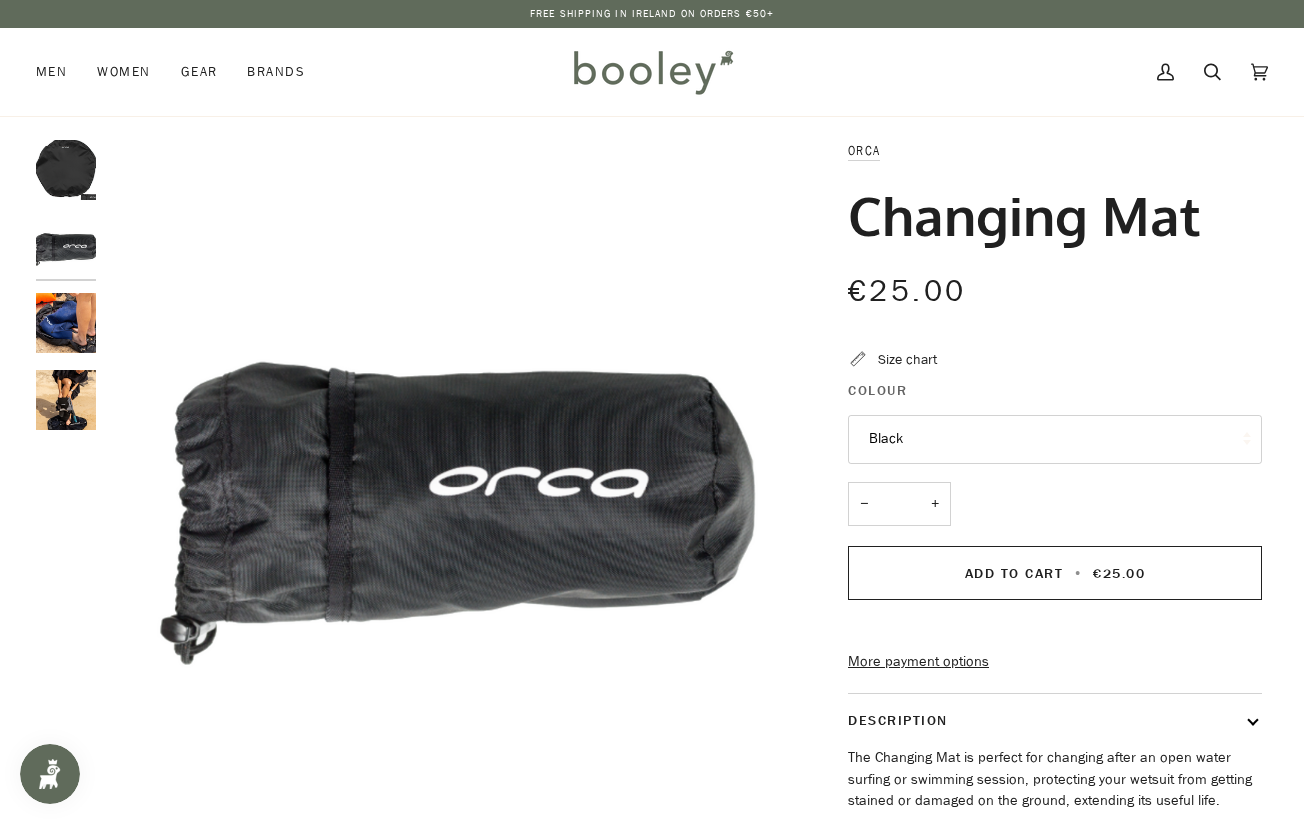 click at bounding box center (66, 247) 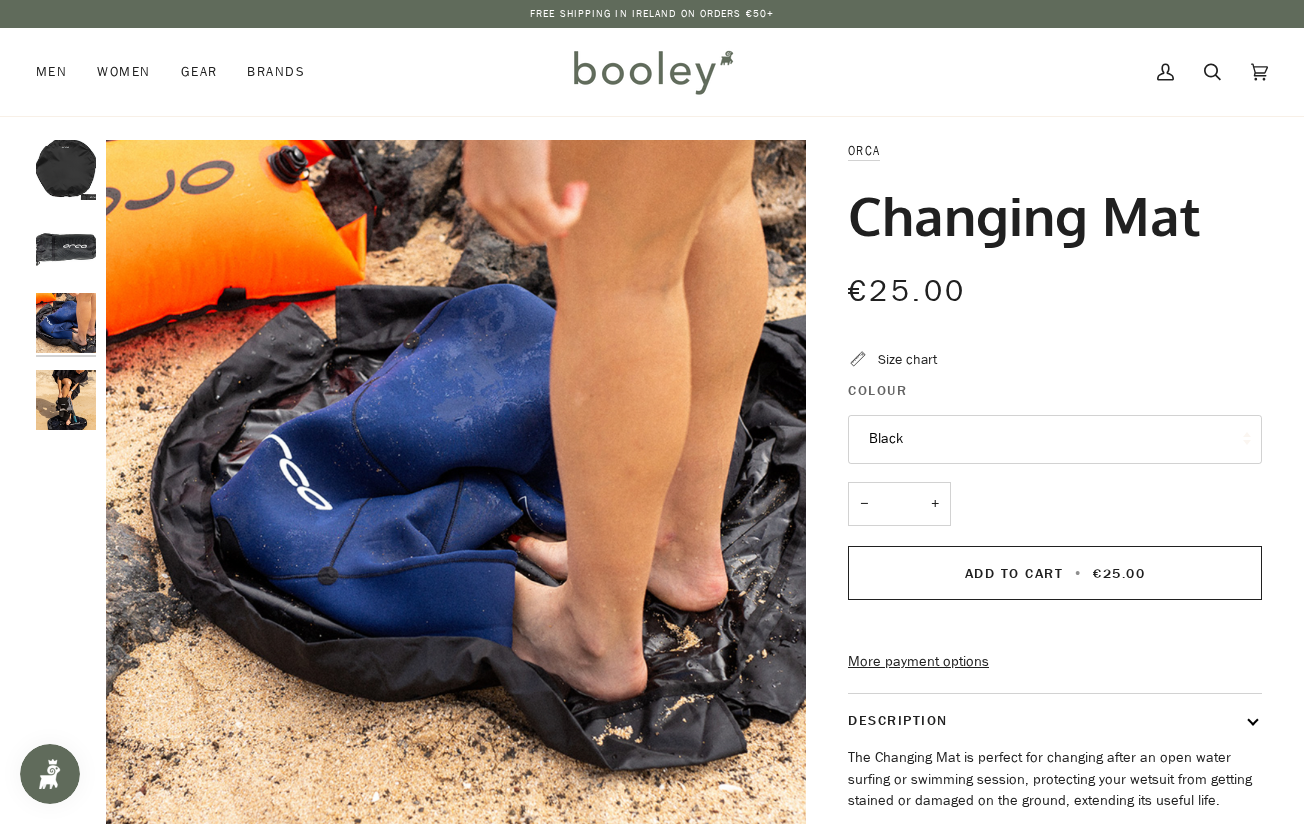 click at bounding box center [66, 247] 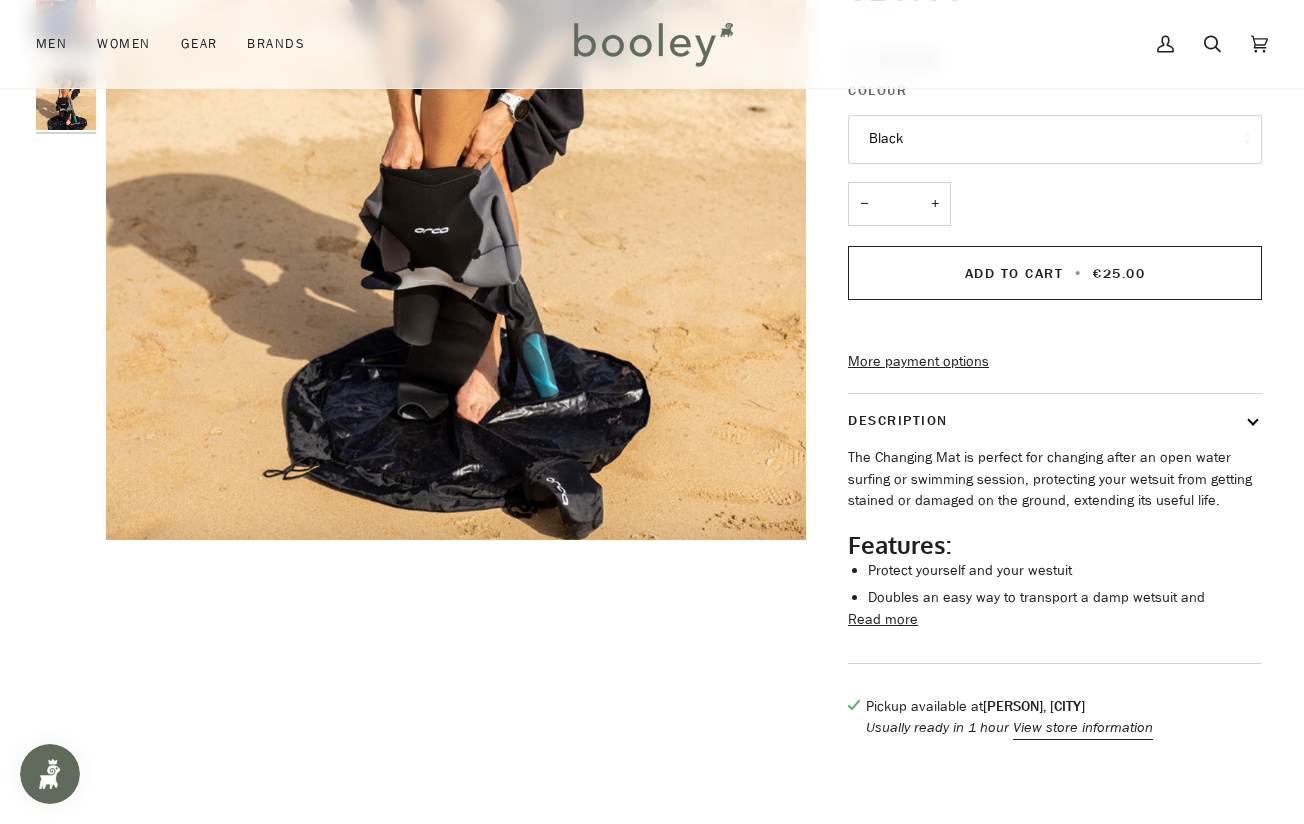 scroll, scrollTop: 400, scrollLeft: 0, axis: vertical 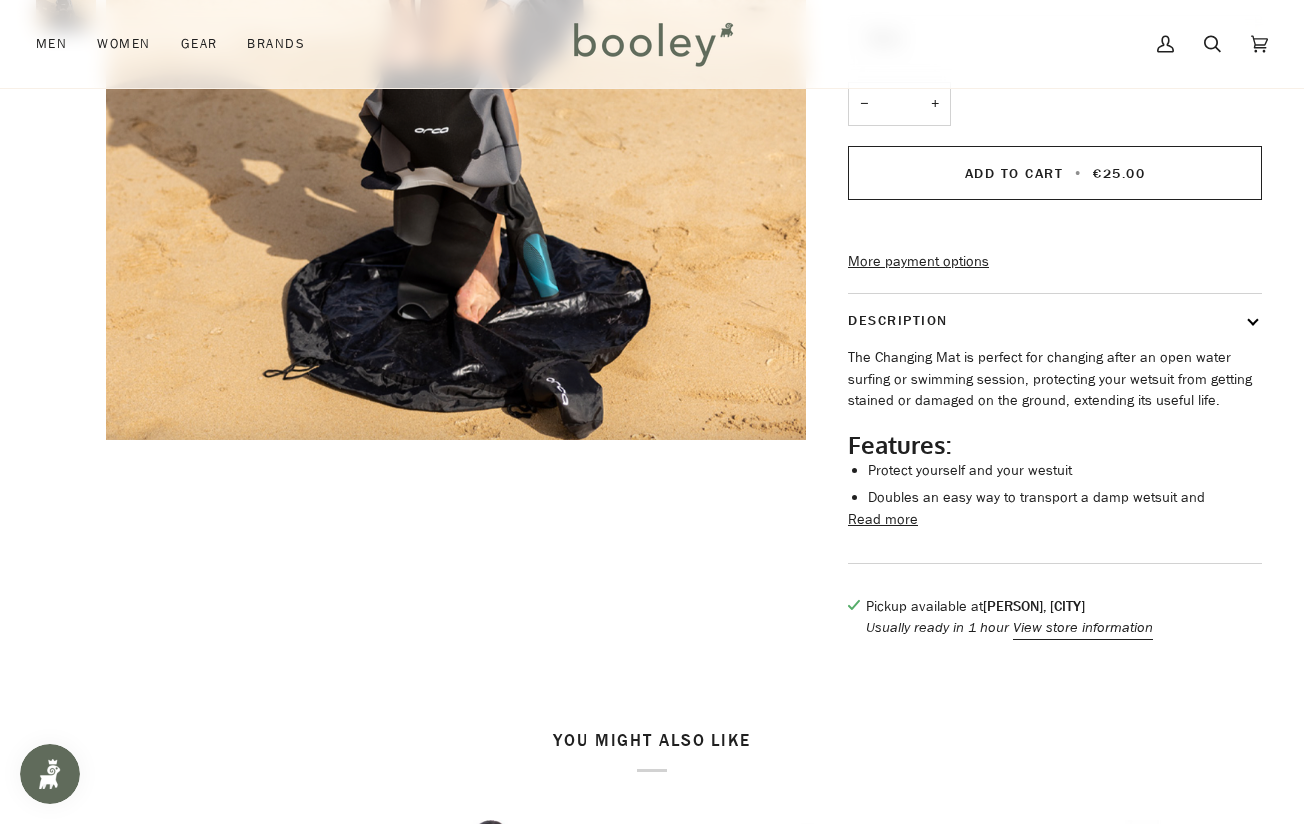 click on "Read more" at bounding box center (883, 520) 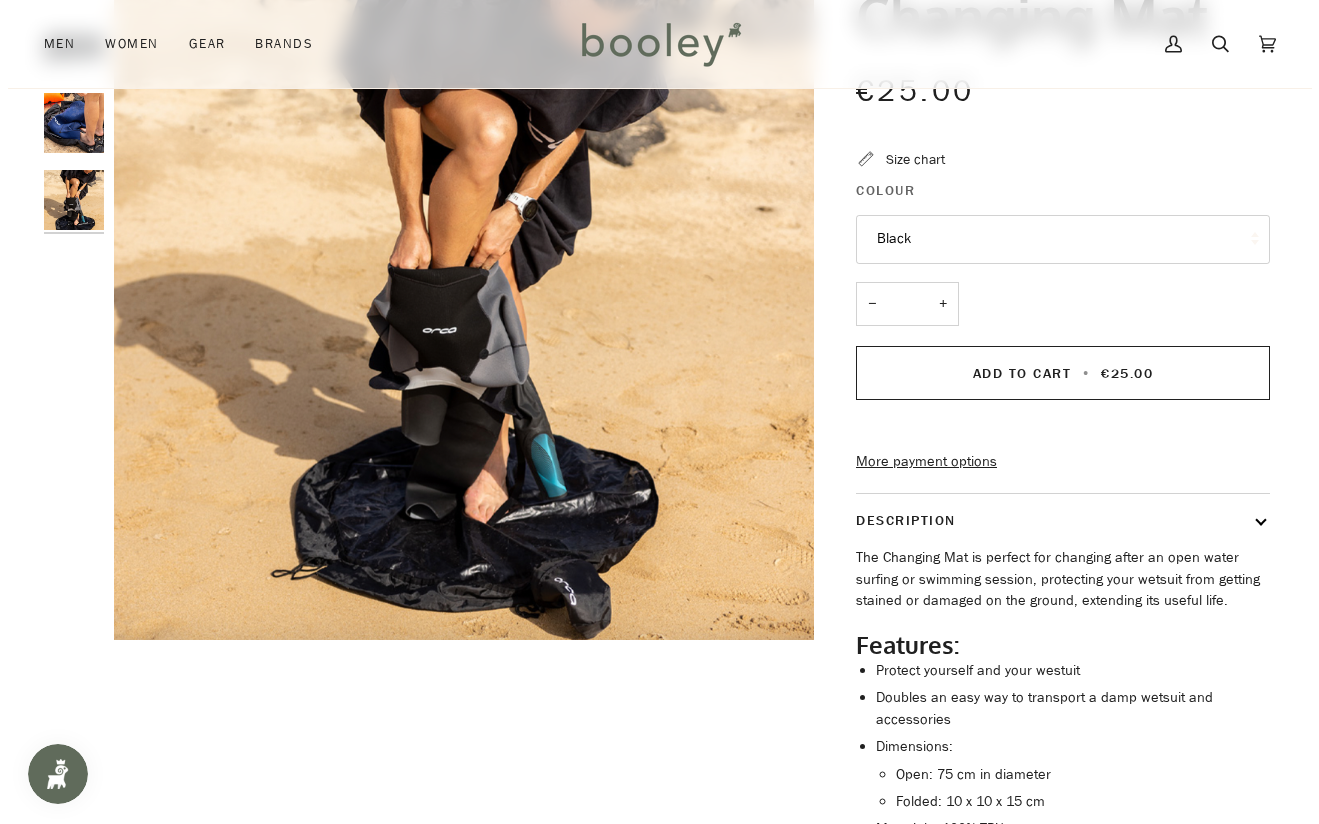 scroll, scrollTop: 100, scrollLeft: 0, axis: vertical 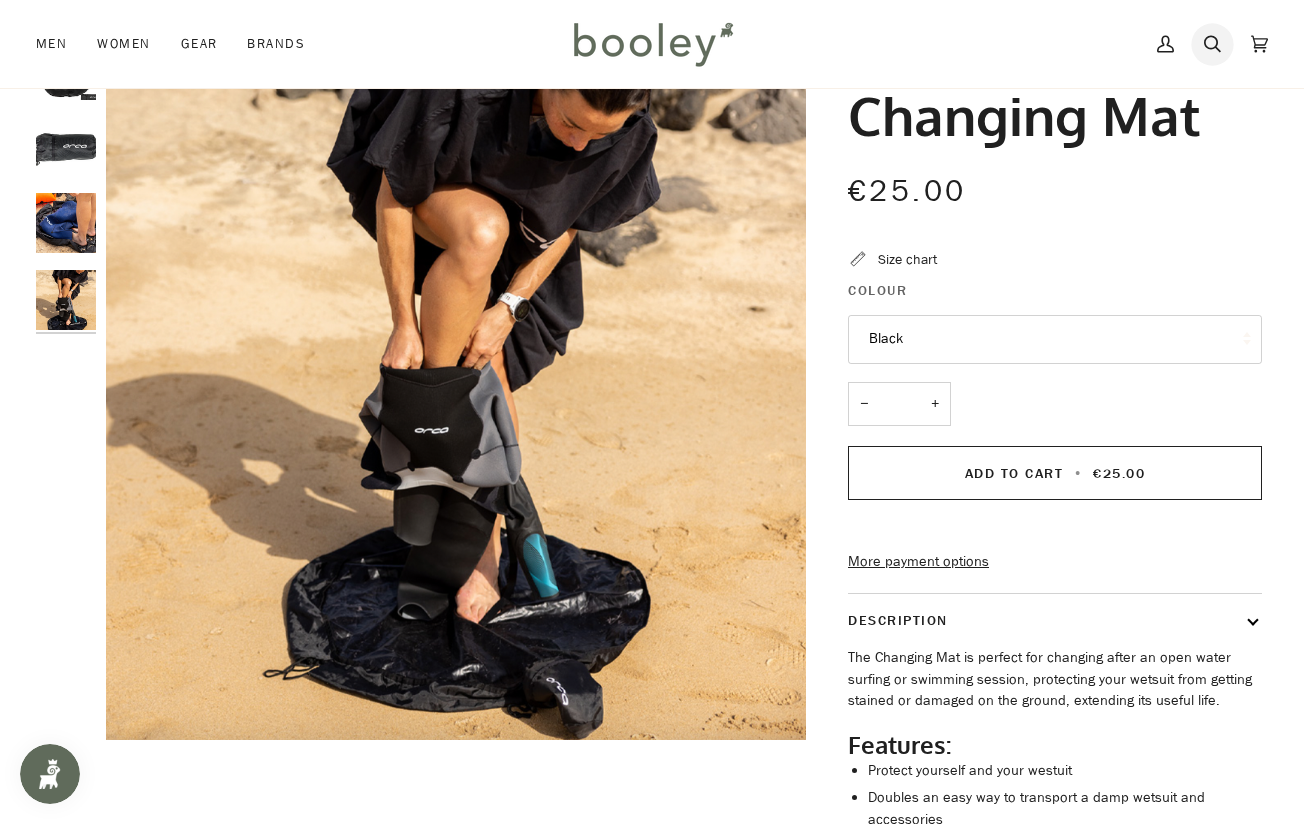 click at bounding box center [1212, 44] 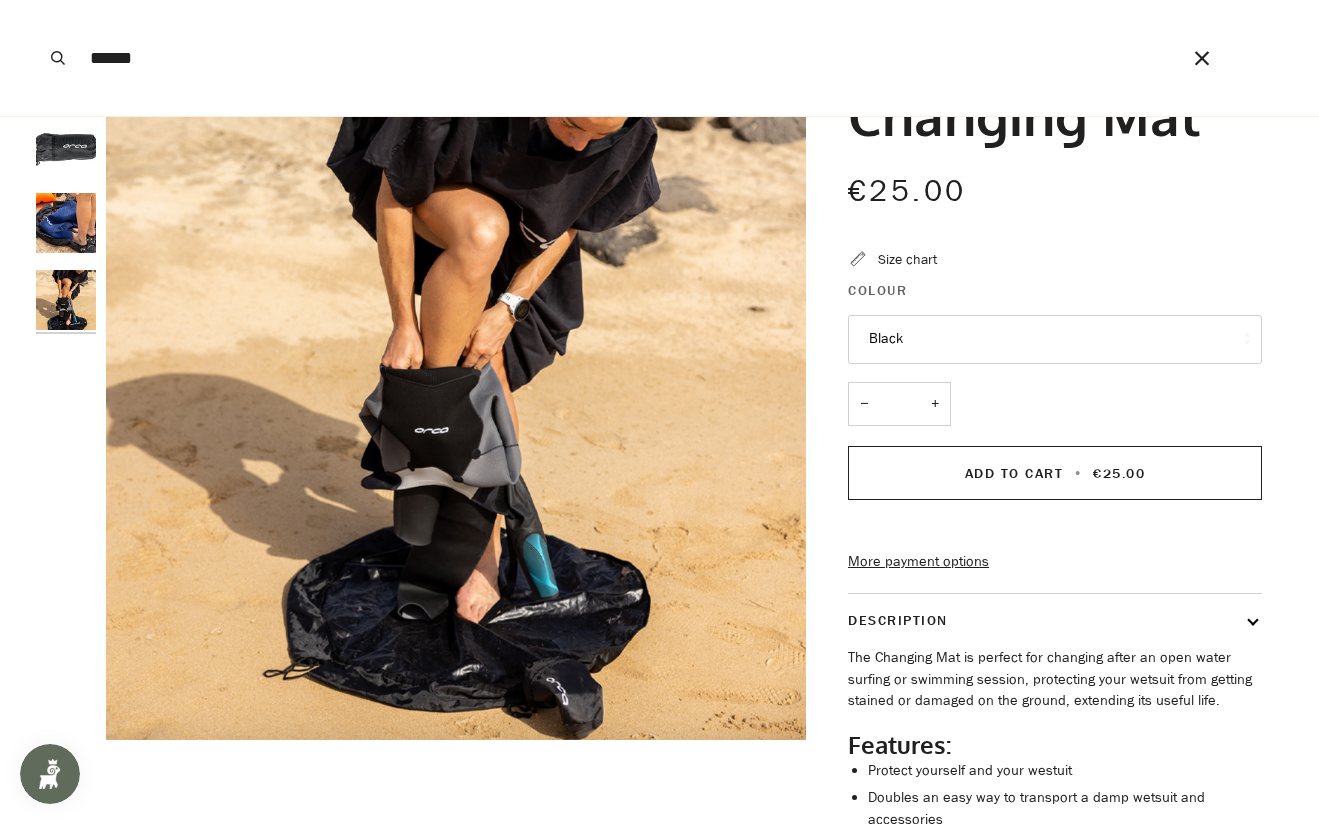 type on "******" 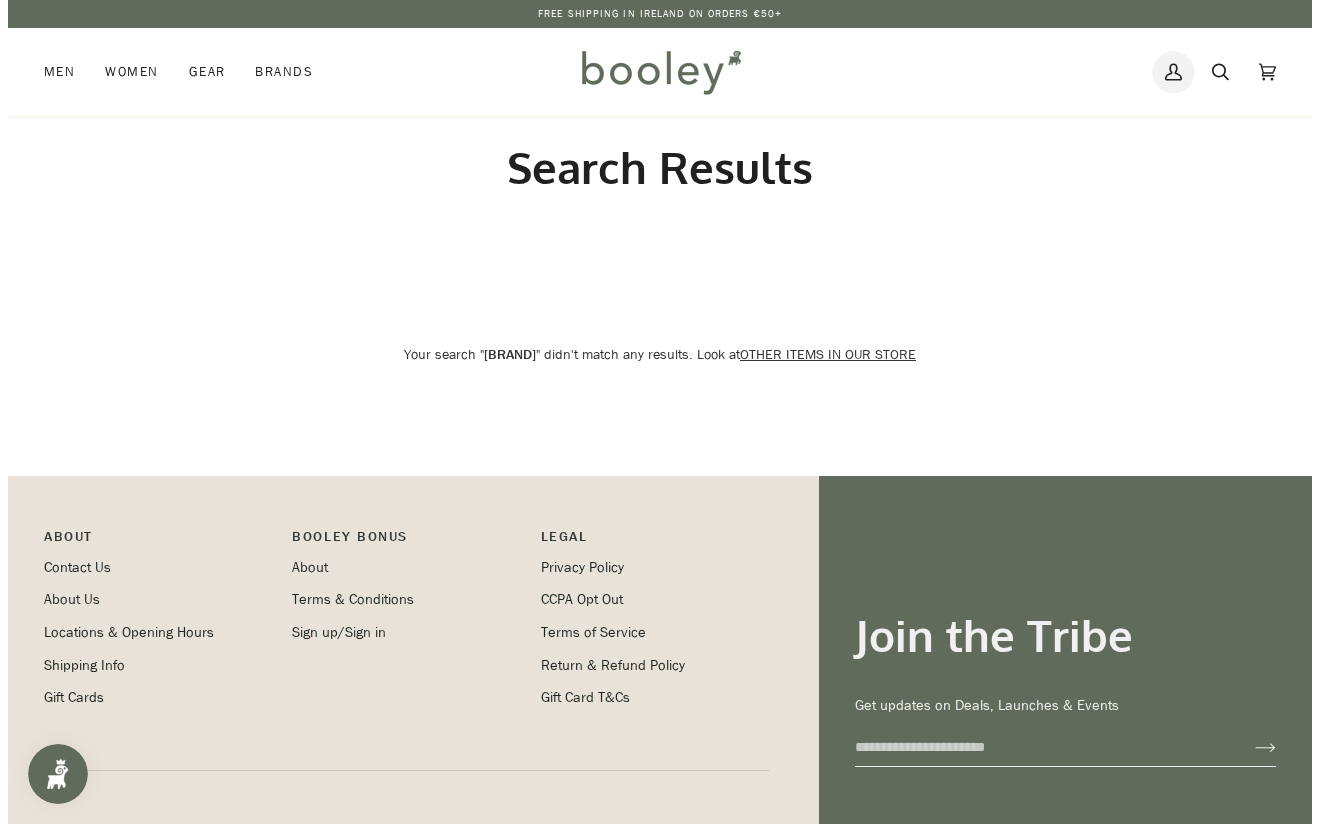 scroll, scrollTop: 0, scrollLeft: 0, axis: both 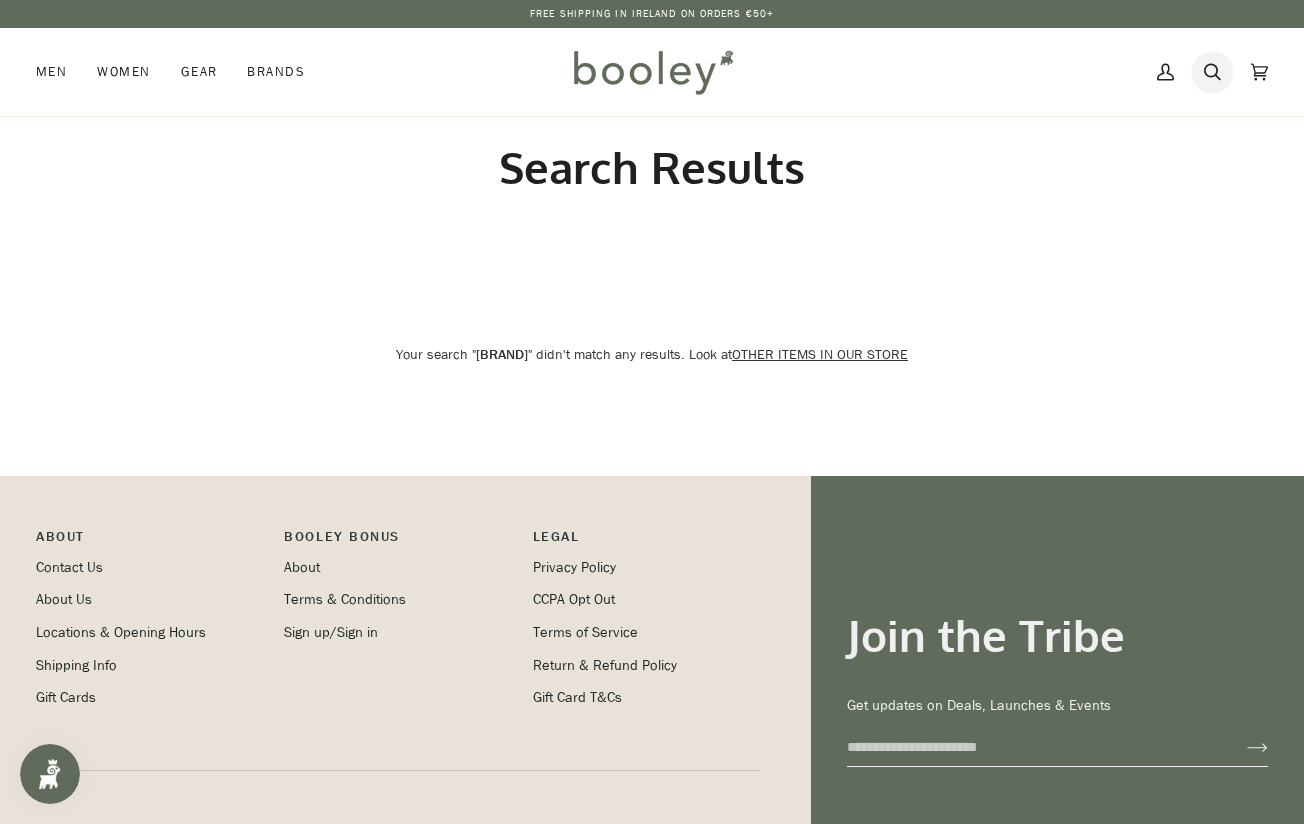 click at bounding box center [1212, 72] 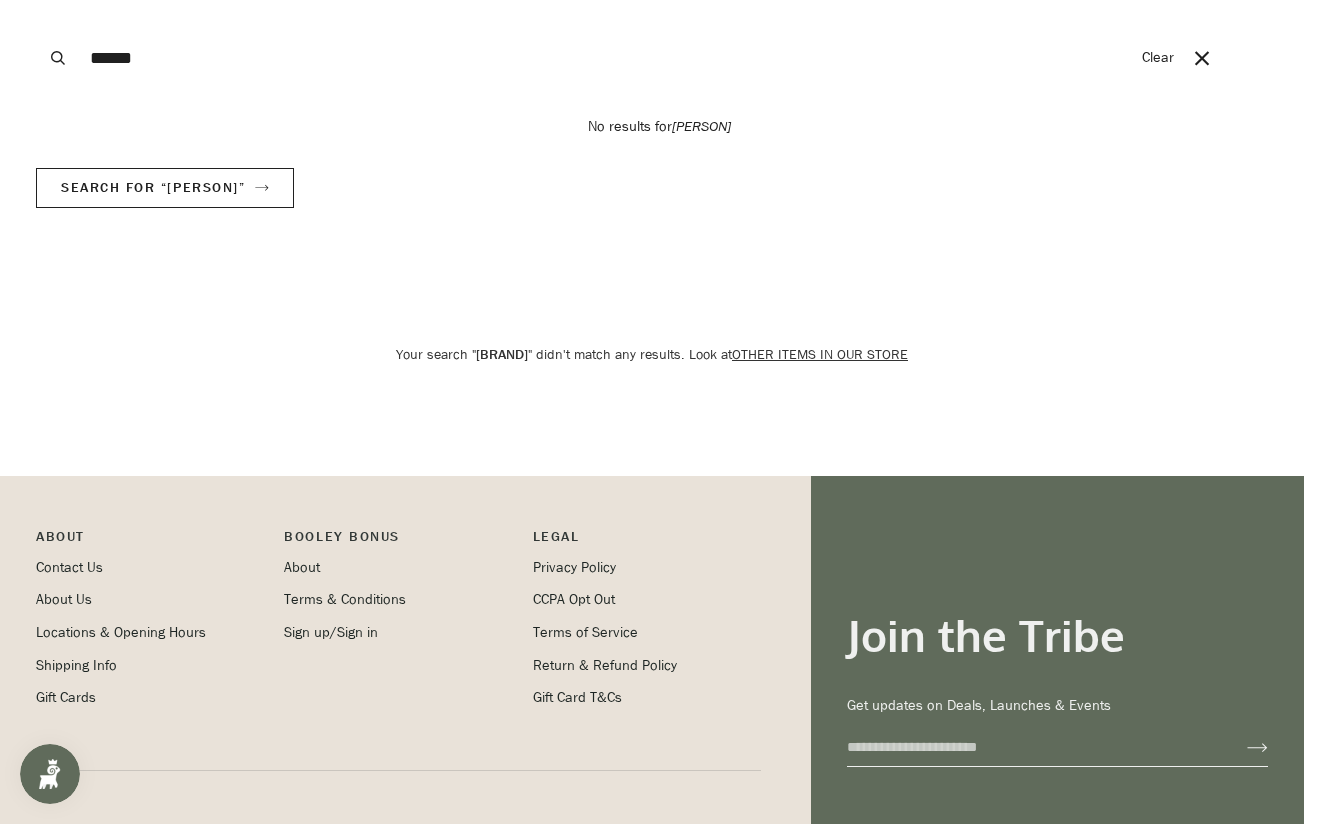 type on "******" 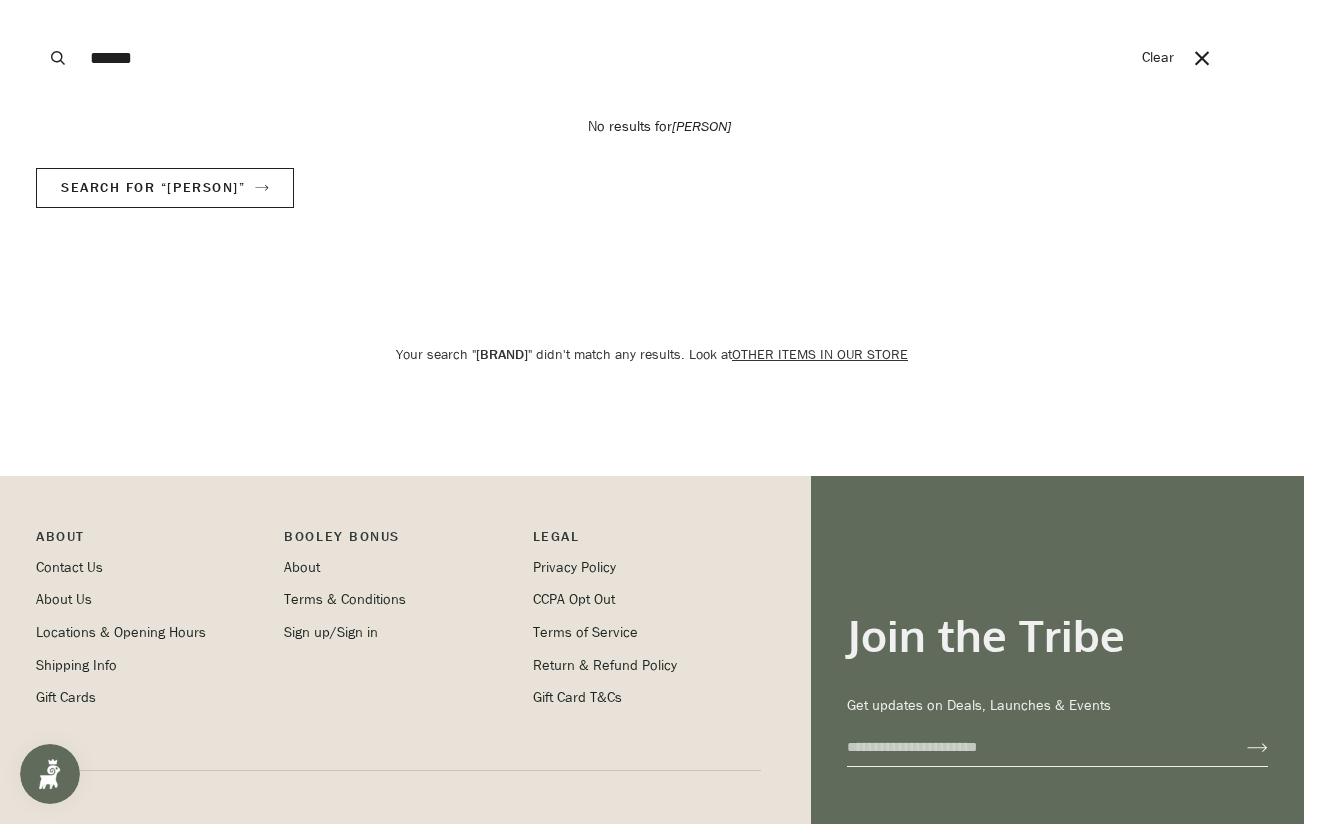 click on "Search" at bounding box center (58, 58) 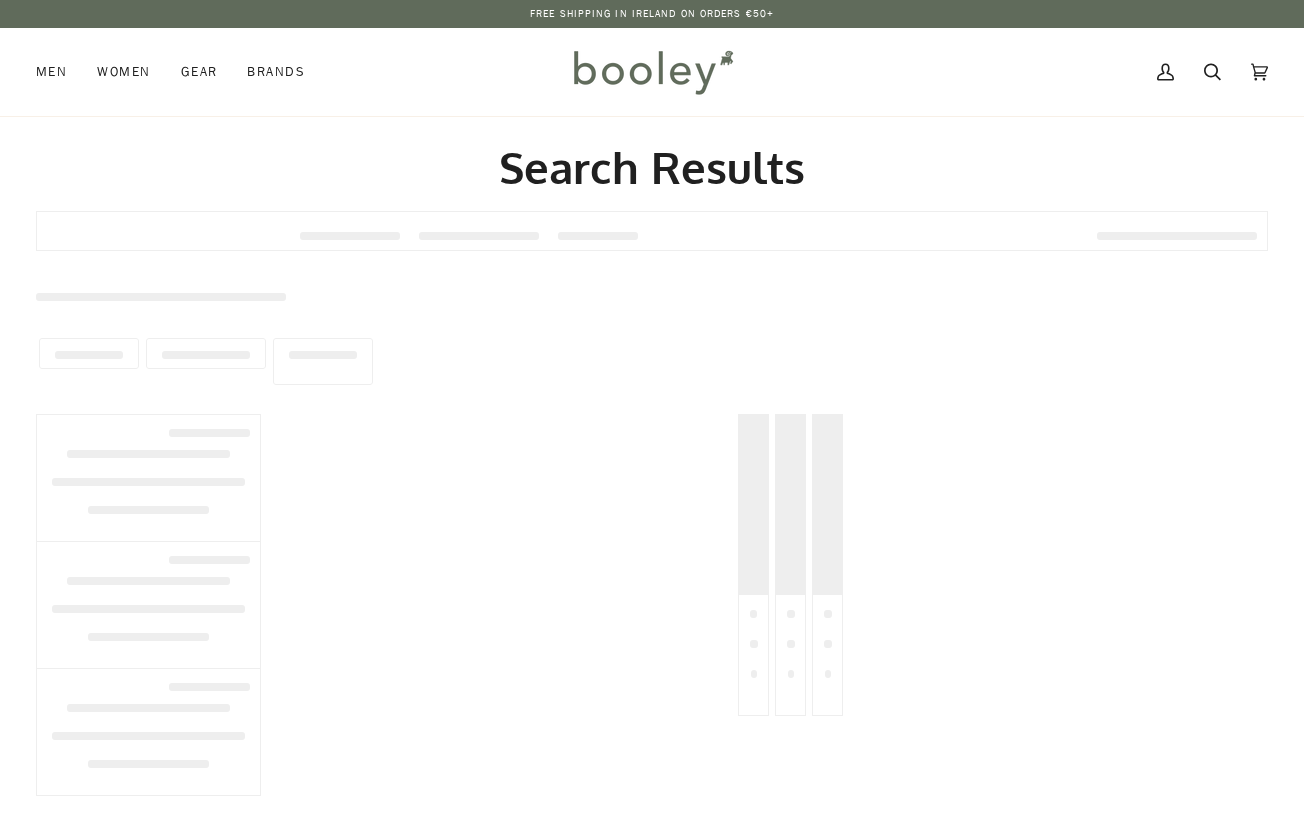 scroll, scrollTop: 0, scrollLeft: 0, axis: both 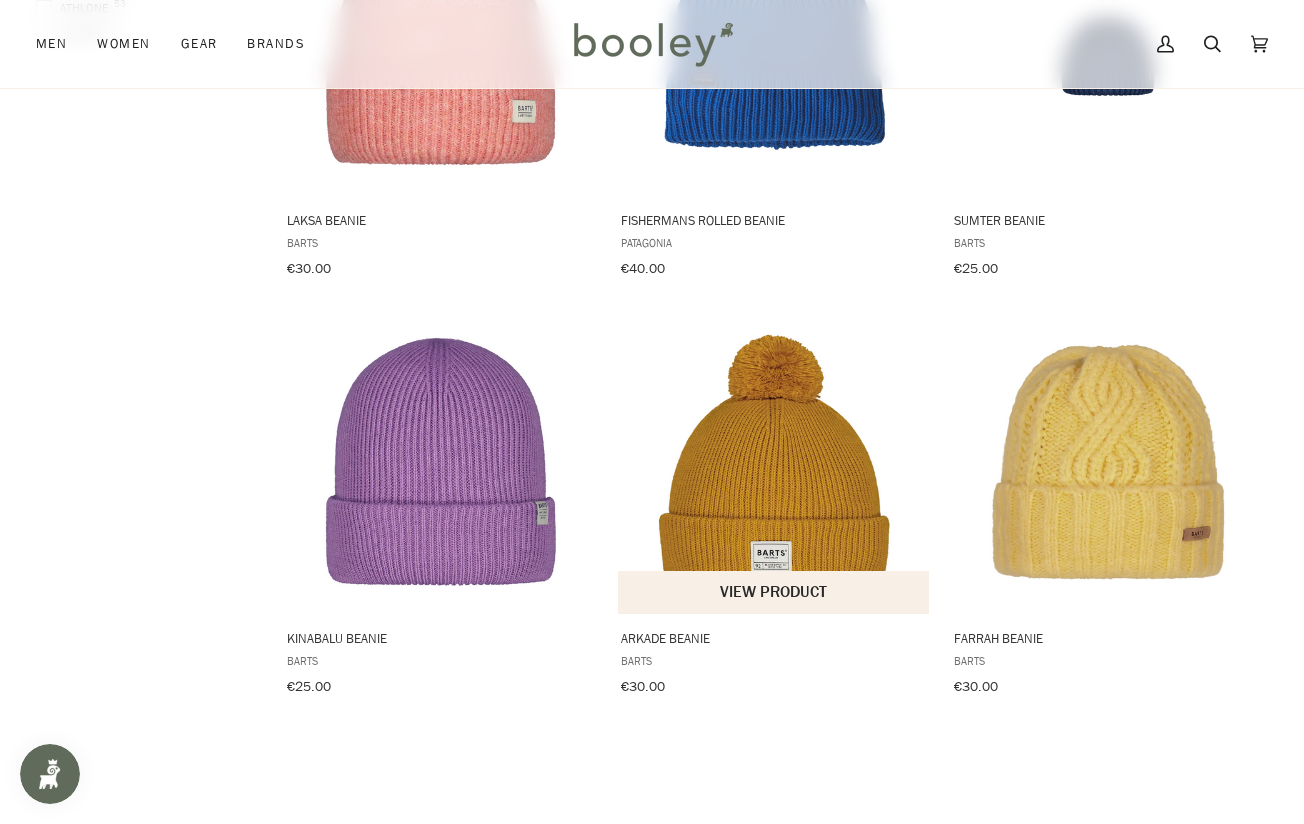 click at bounding box center (774, 464) 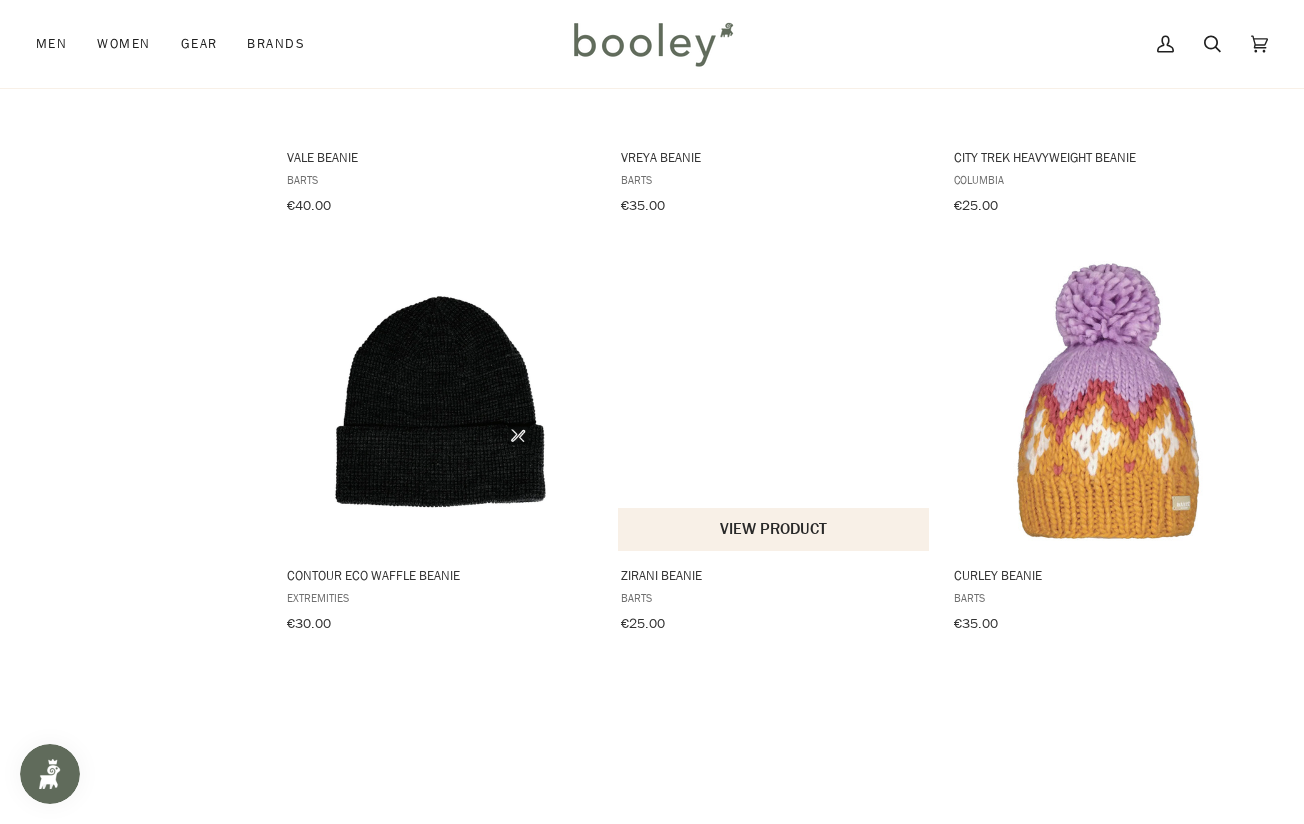 scroll, scrollTop: 2400, scrollLeft: 0, axis: vertical 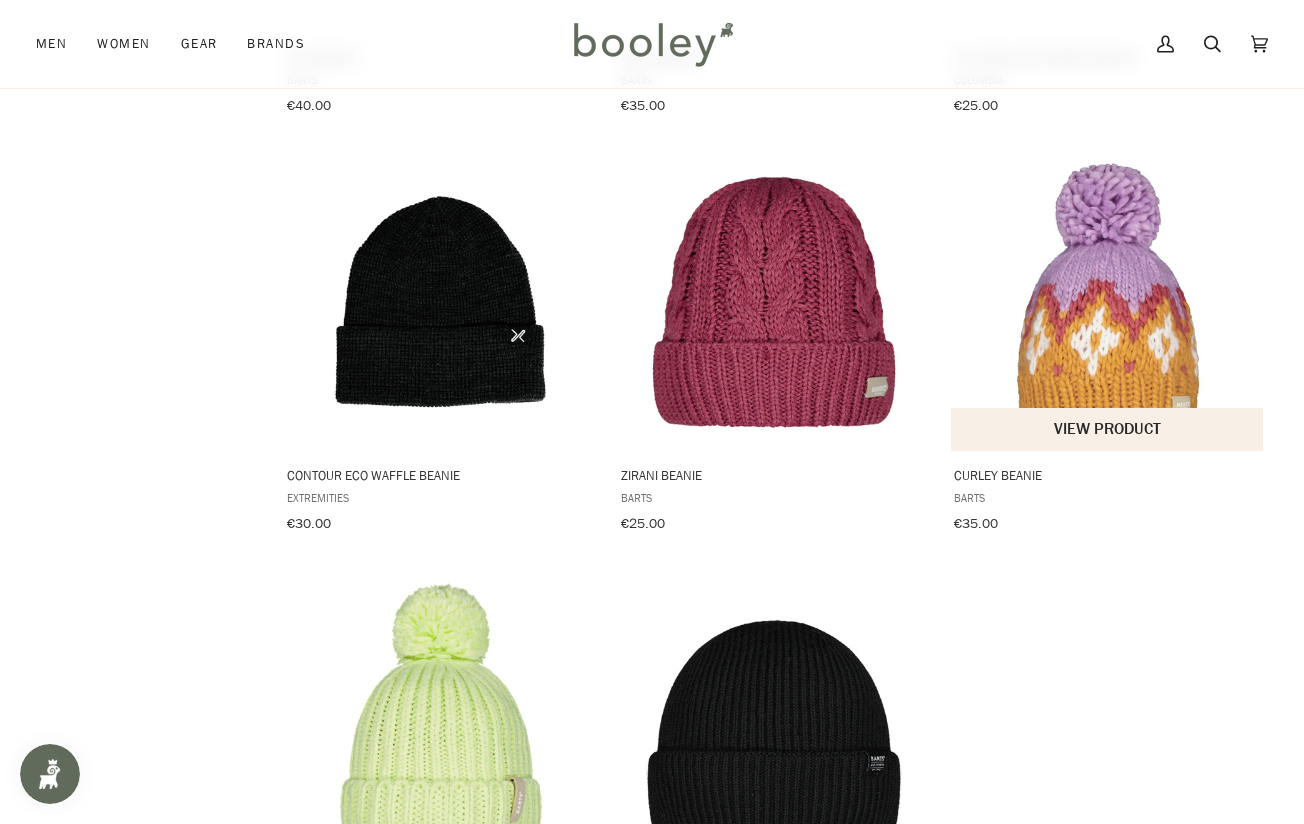 click at bounding box center (1108, 300) 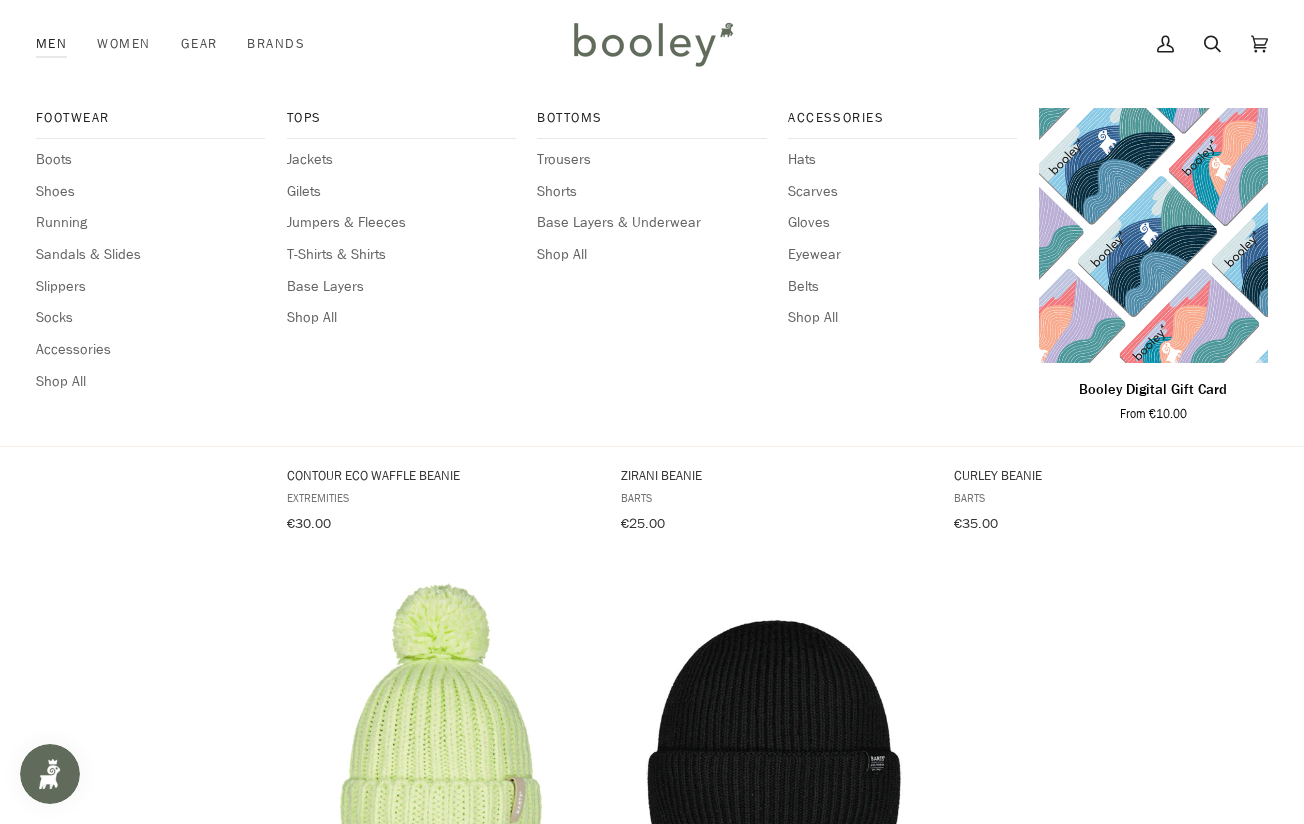 scroll, scrollTop: 2600, scrollLeft: 0, axis: vertical 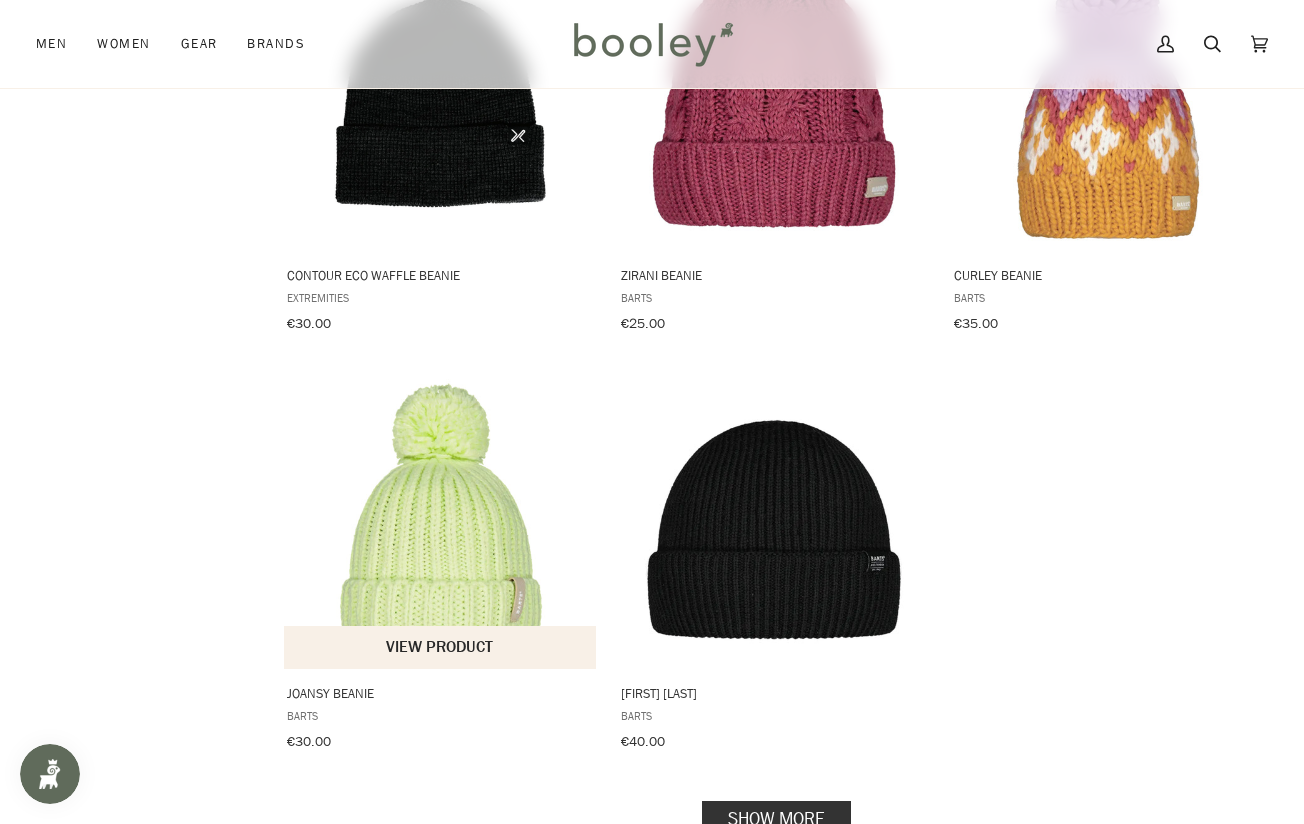 click at bounding box center [441, 518] 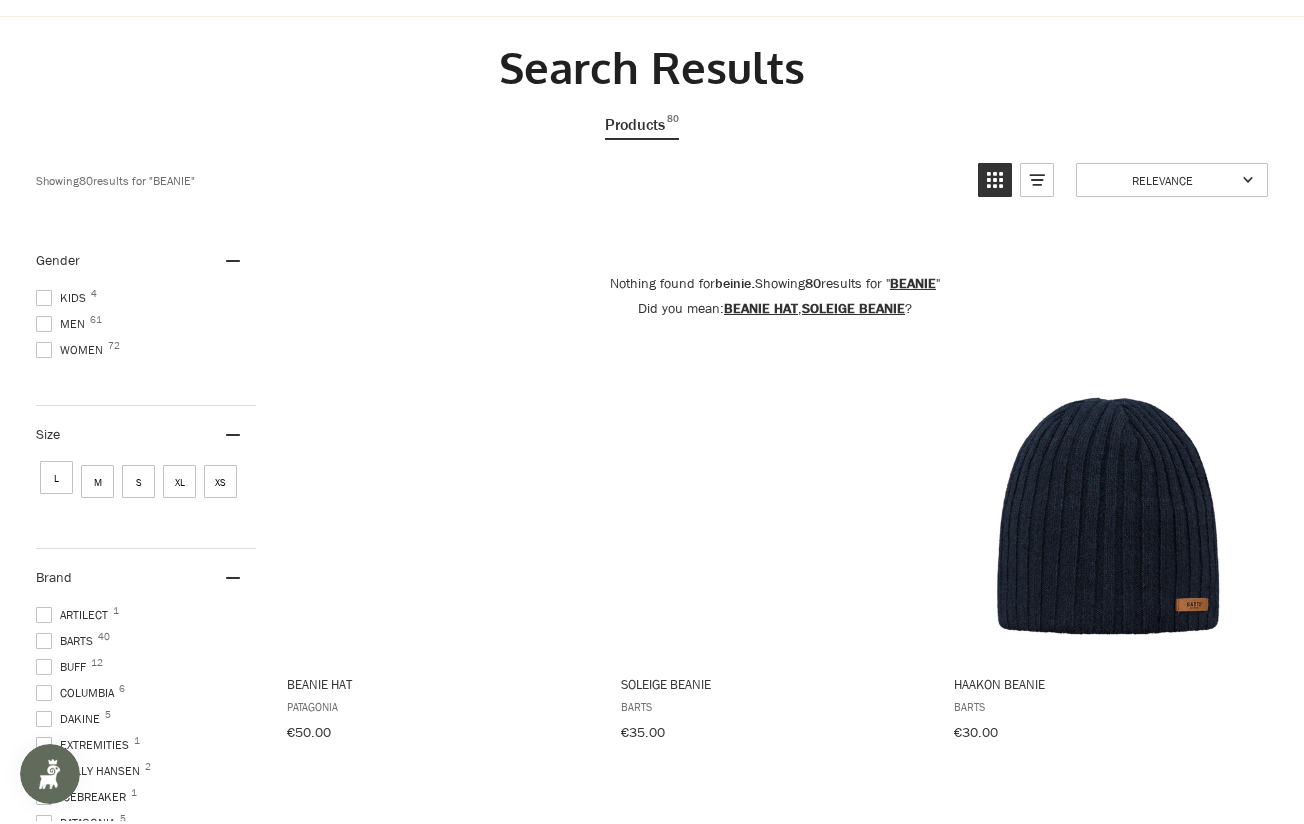 scroll, scrollTop: 0, scrollLeft: 0, axis: both 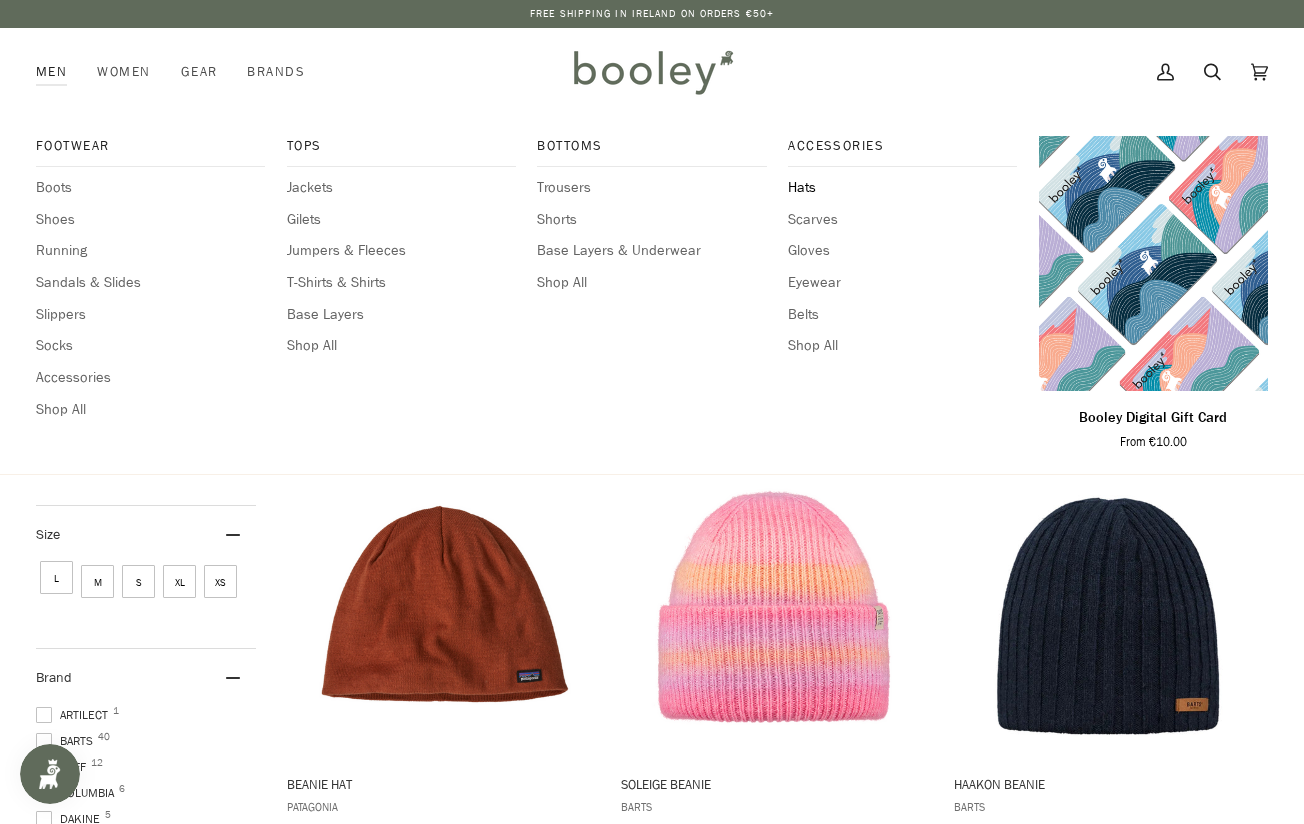 click on "Hats" at bounding box center (902, 188) 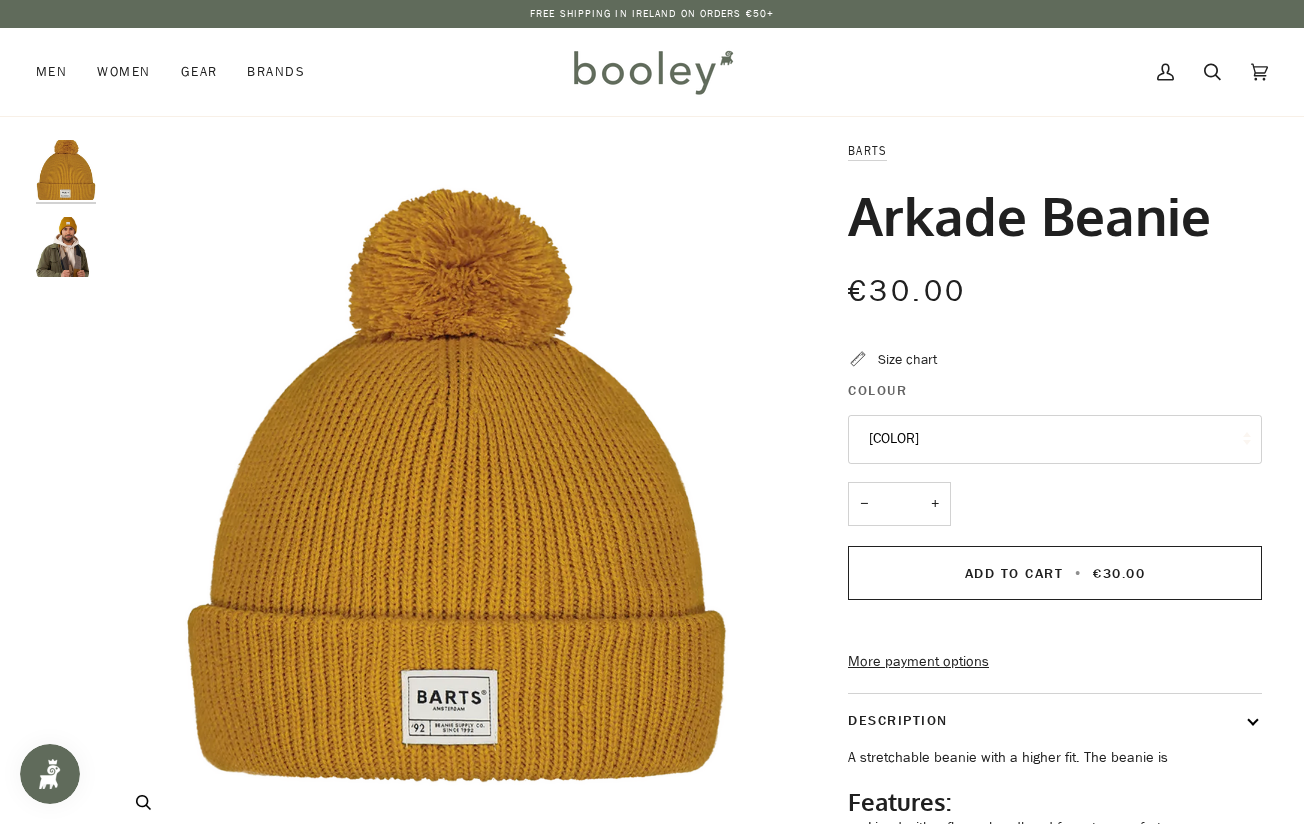 scroll, scrollTop: 0, scrollLeft: 0, axis: both 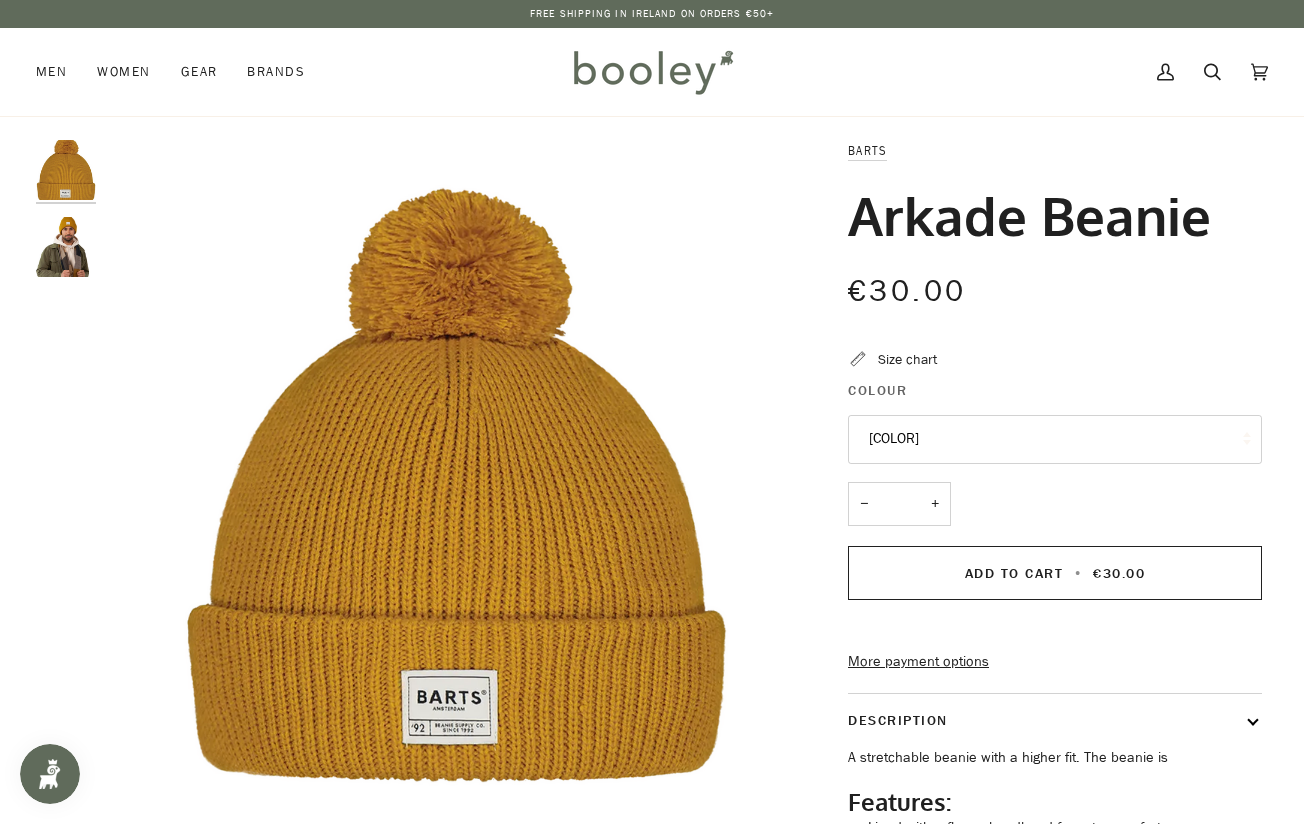 click at bounding box center (66, 170) 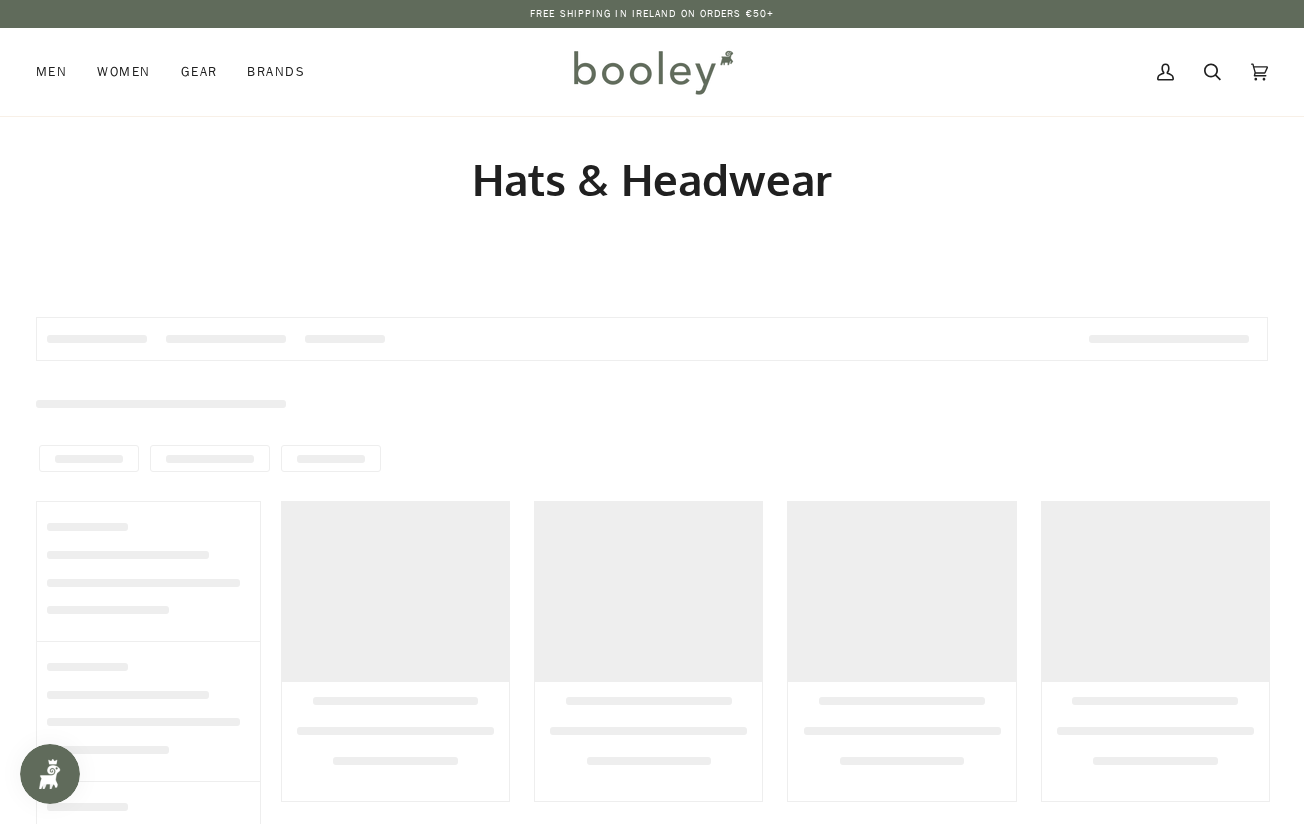 scroll, scrollTop: 0, scrollLeft: 0, axis: both 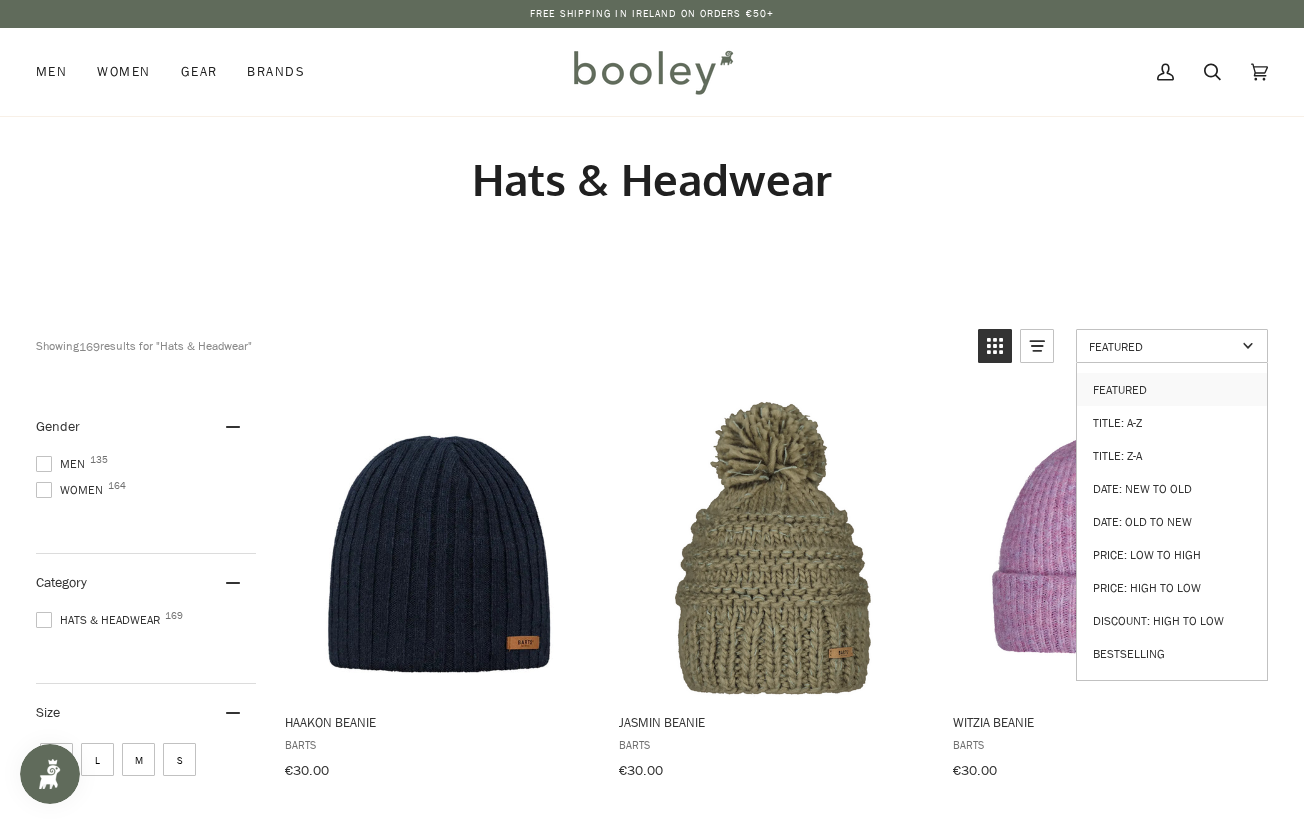 click on "Featured" at bounding box center [1162, 346] 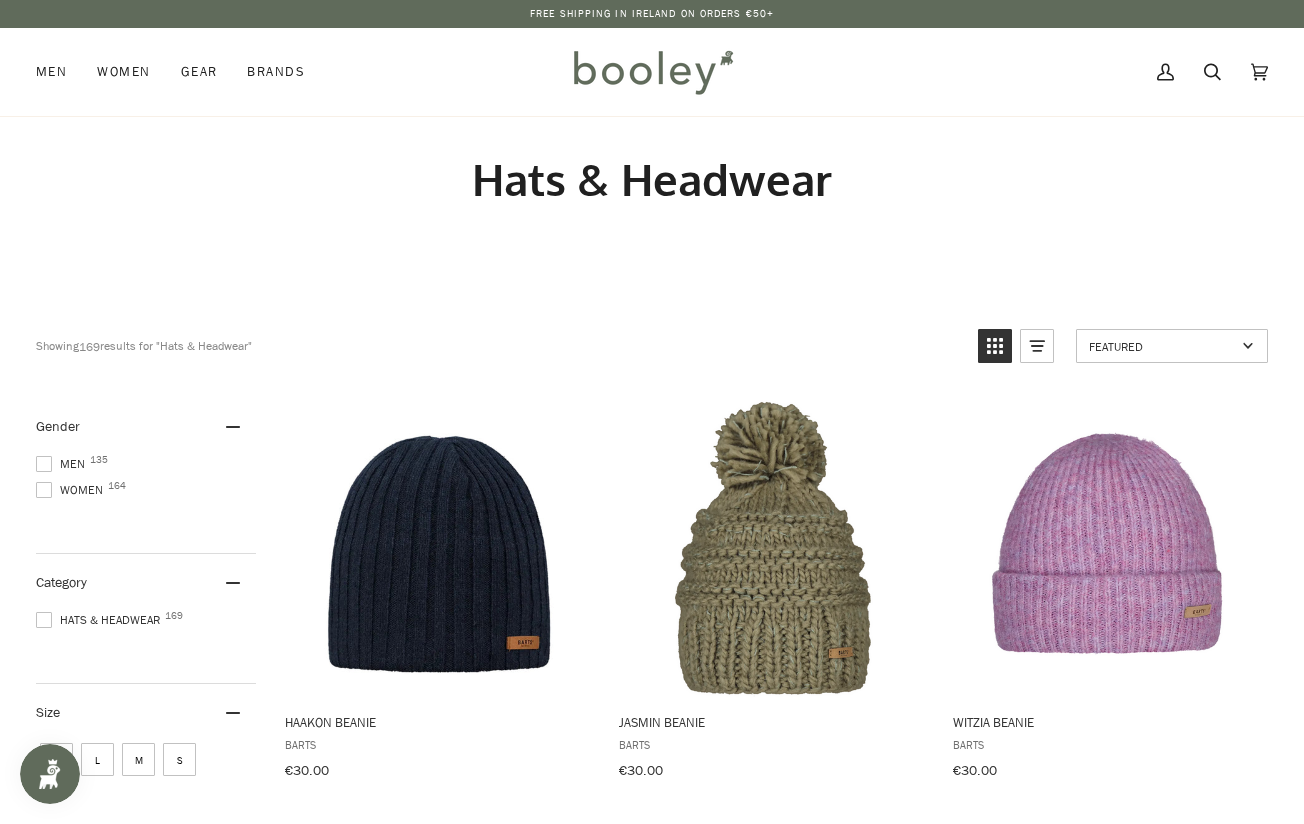 click on "Featured" at bounding box center [1162, 346] 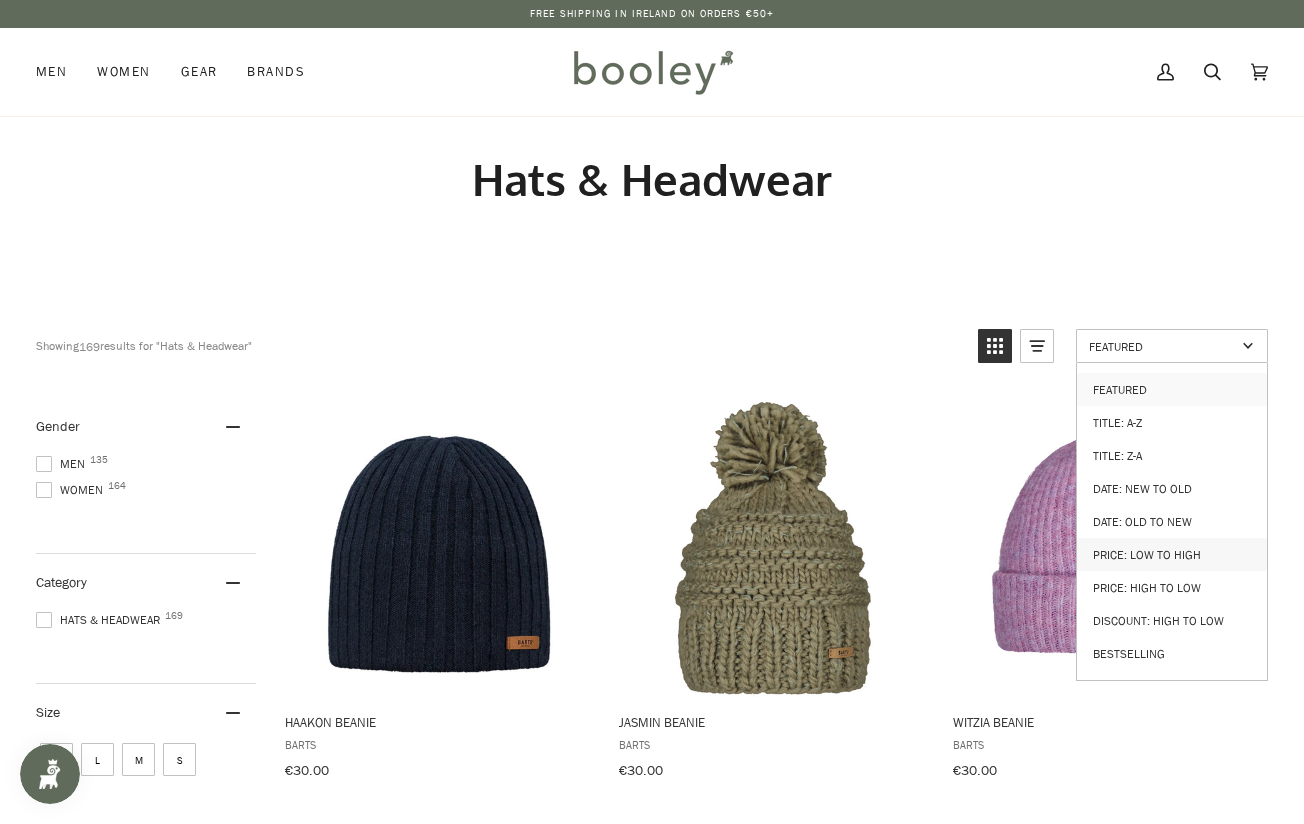 click on "Price: Low to High" at bounding box center (1172, 554) 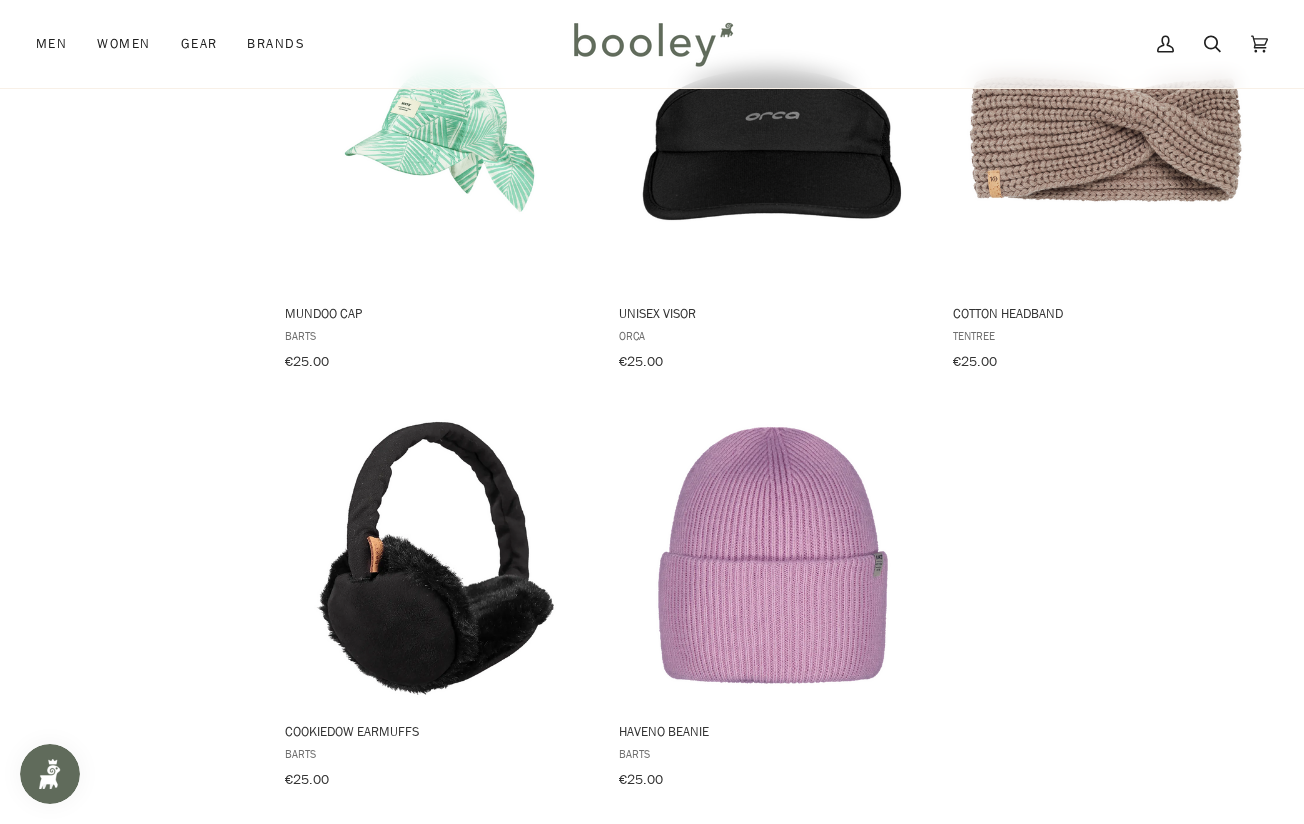 scroll, scrollTop: 2700, scrollLeft: 0, axis: vertical 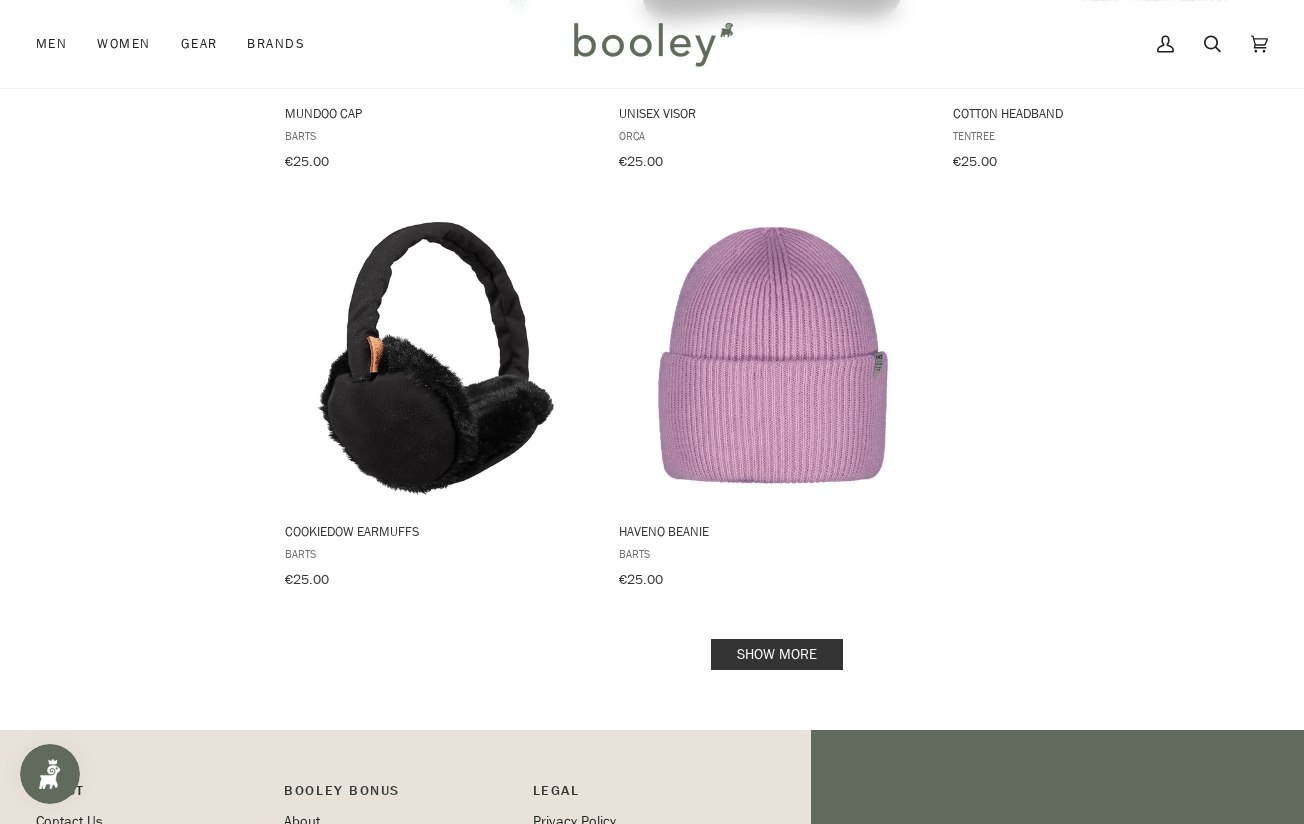 click on "Show more" at bounding box center [777, 654] 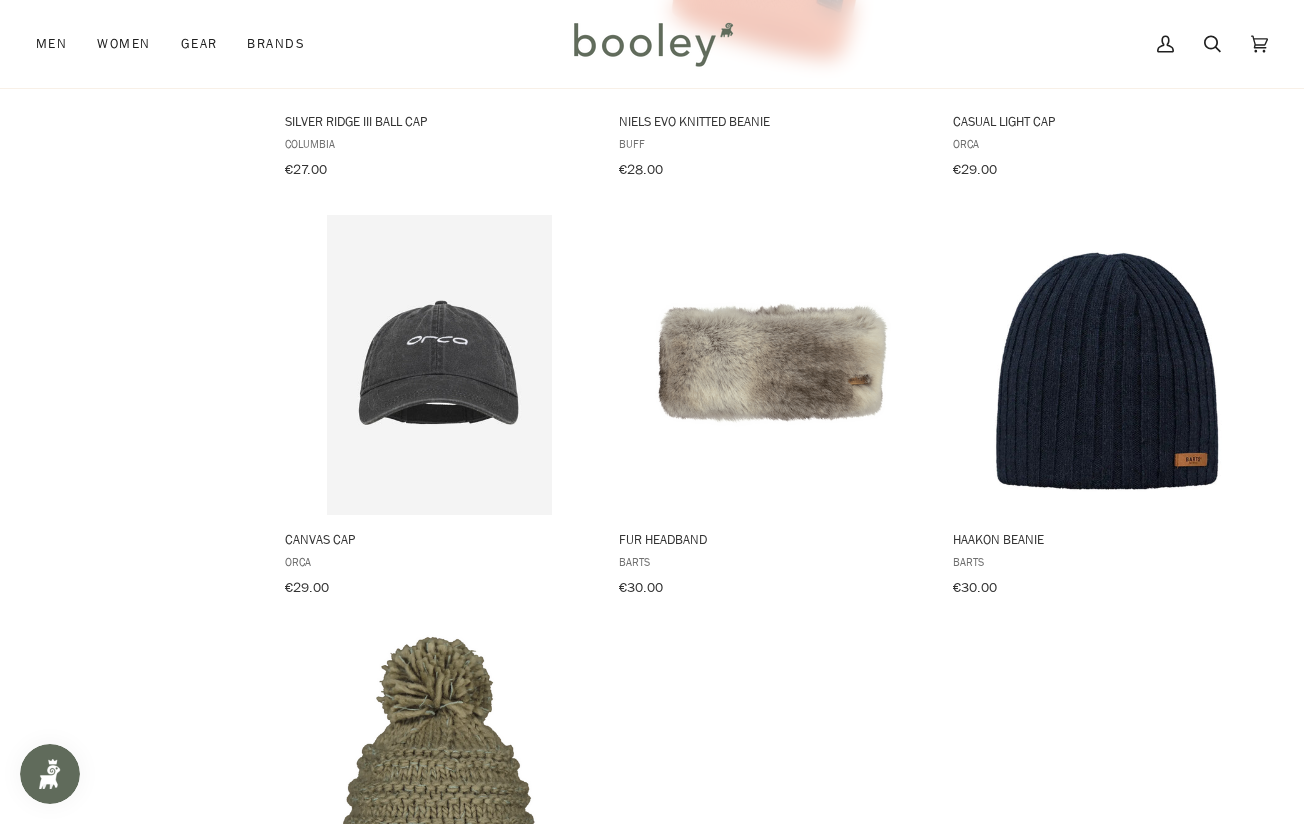 scroll, scrollTop: 5500, scrollLeft: 0, axis: vertical 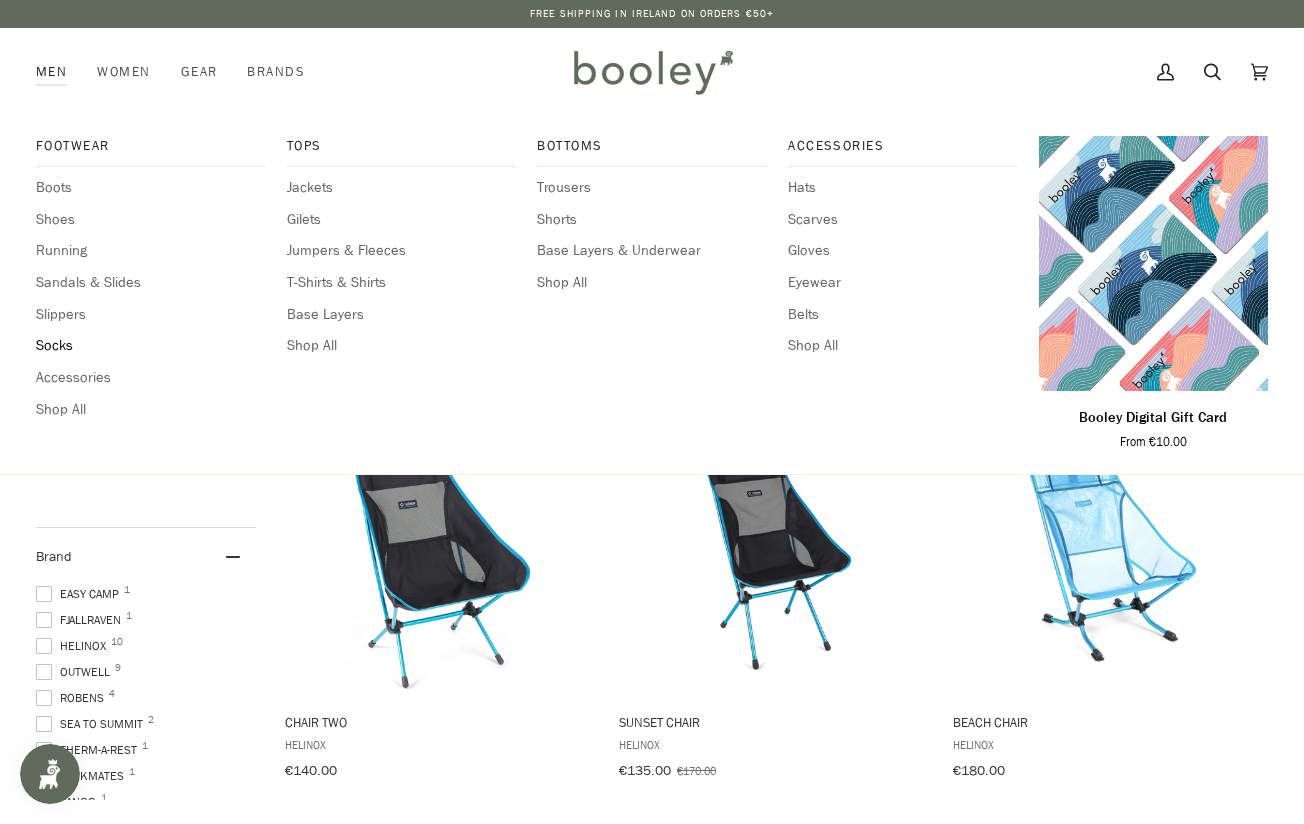 click on "Socks" at bounding box center (150, 346) 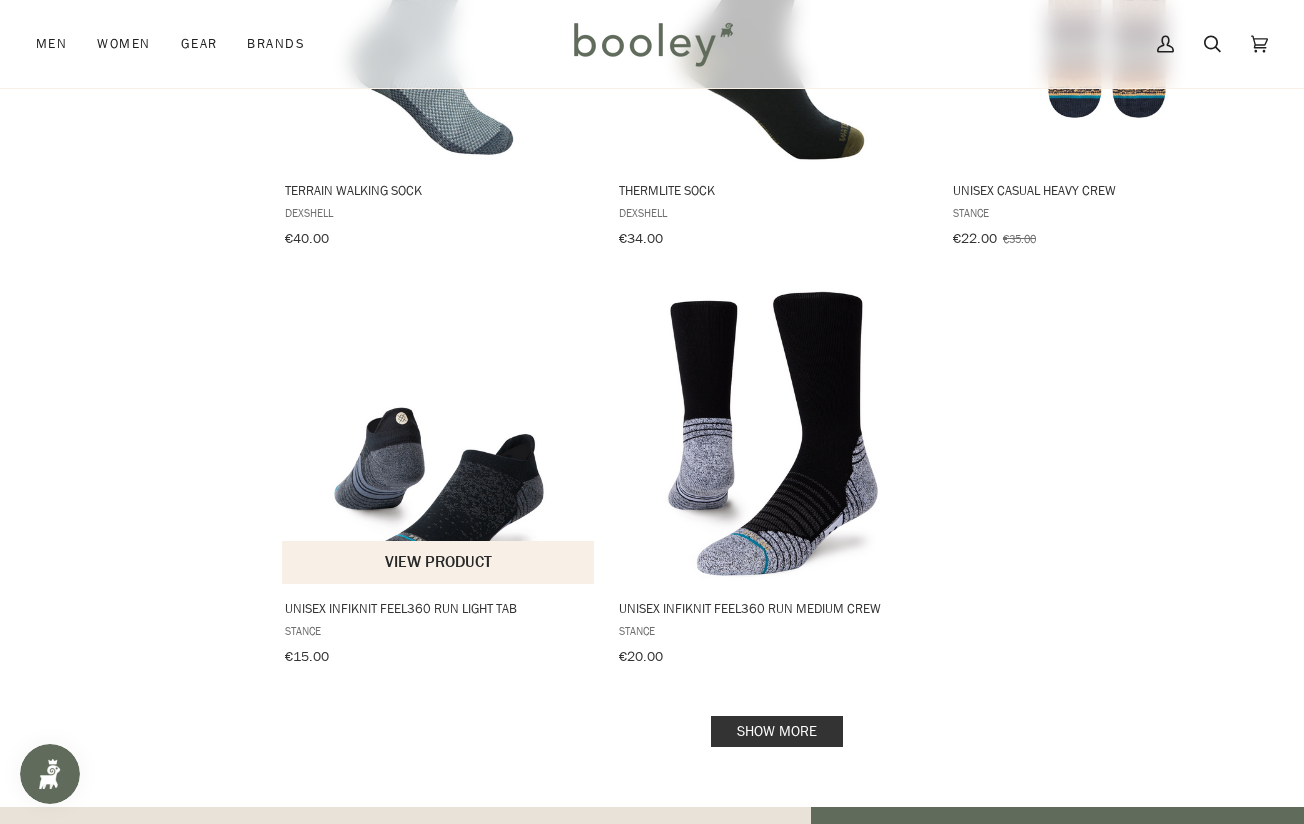 scroll, scrollTop: 2700, scrollLeft: 0, axis: vertical 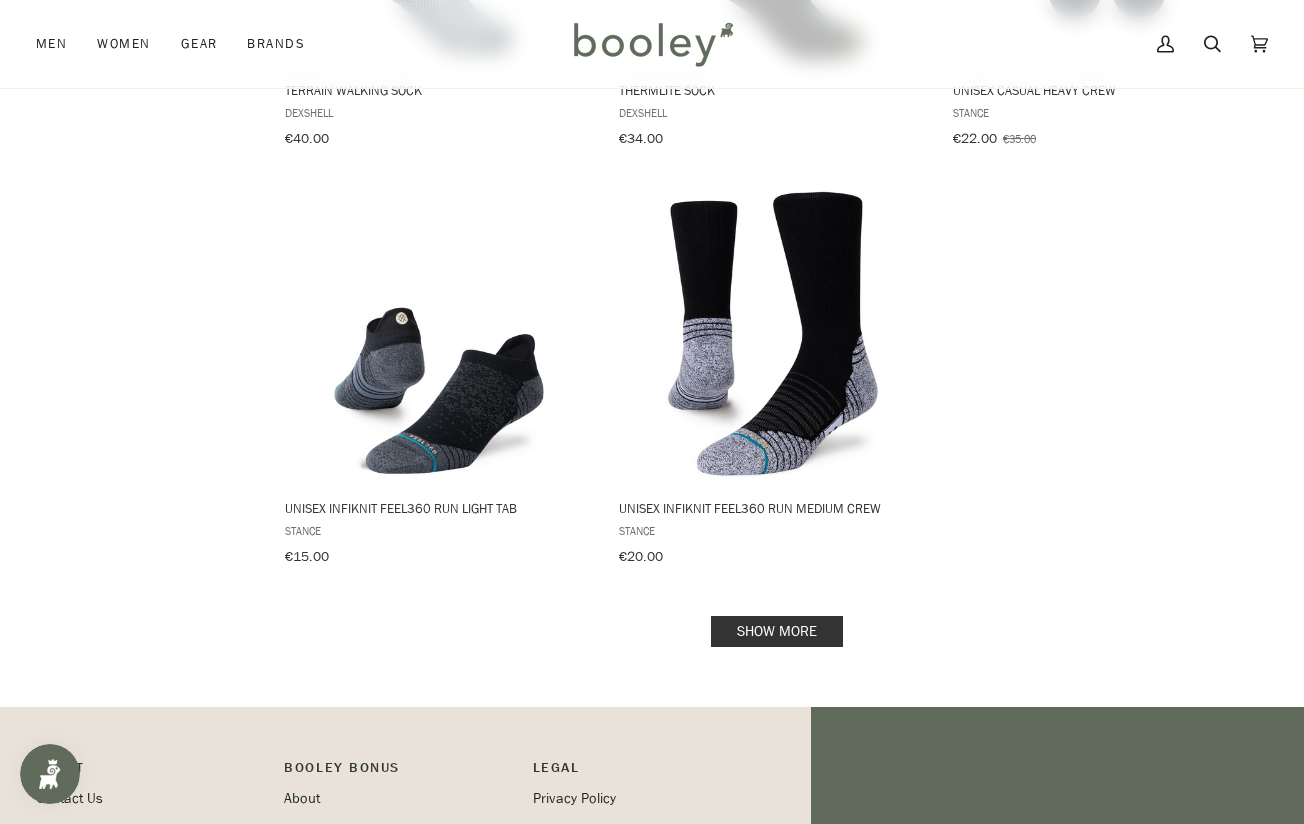 click on "Show more" at bounding box center (777, 631) 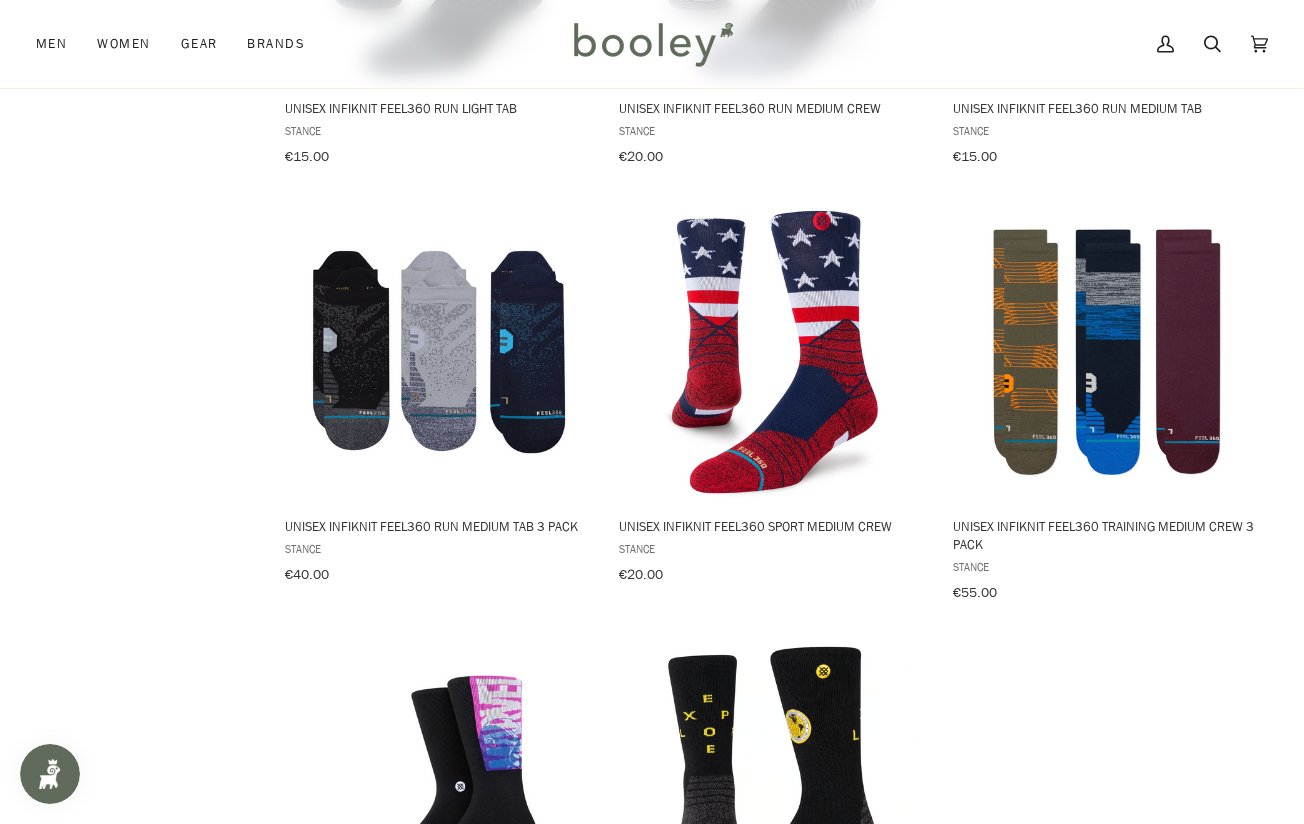 scroll, scrollTop: 3000, scrollLeft: 0, axis: vertical 